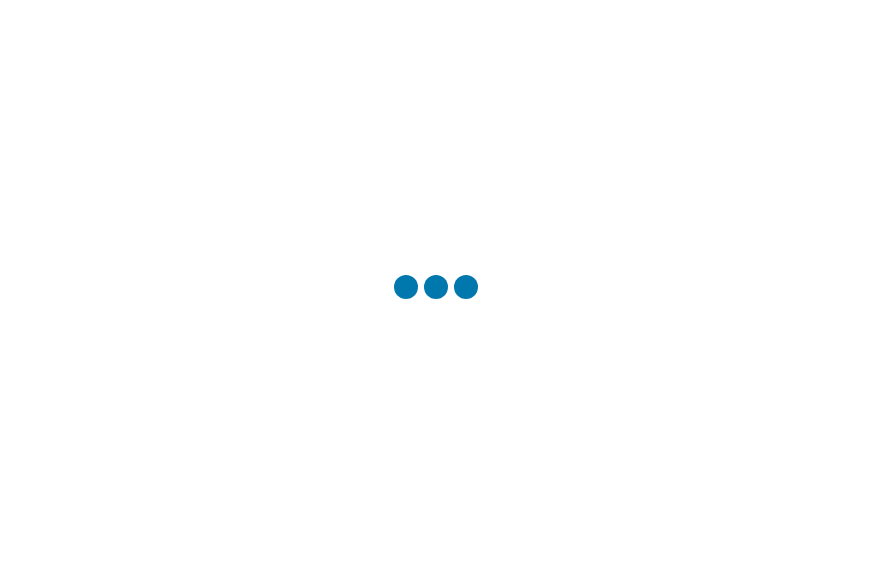 scroll, scrollTop: 0, scrollLeft: 0, axis: both 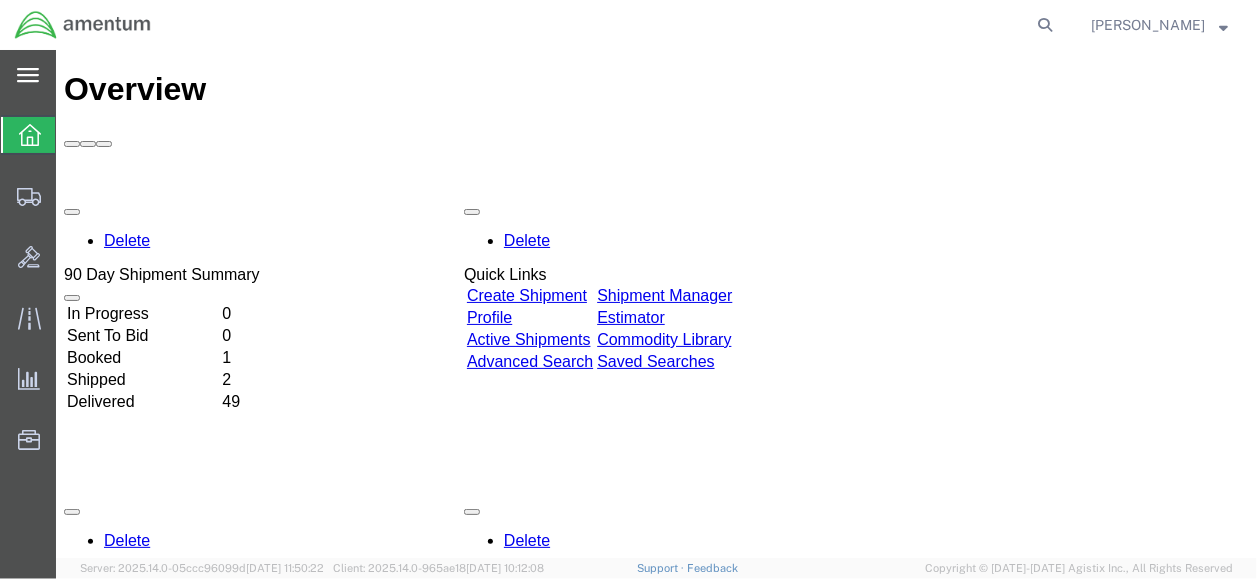 click 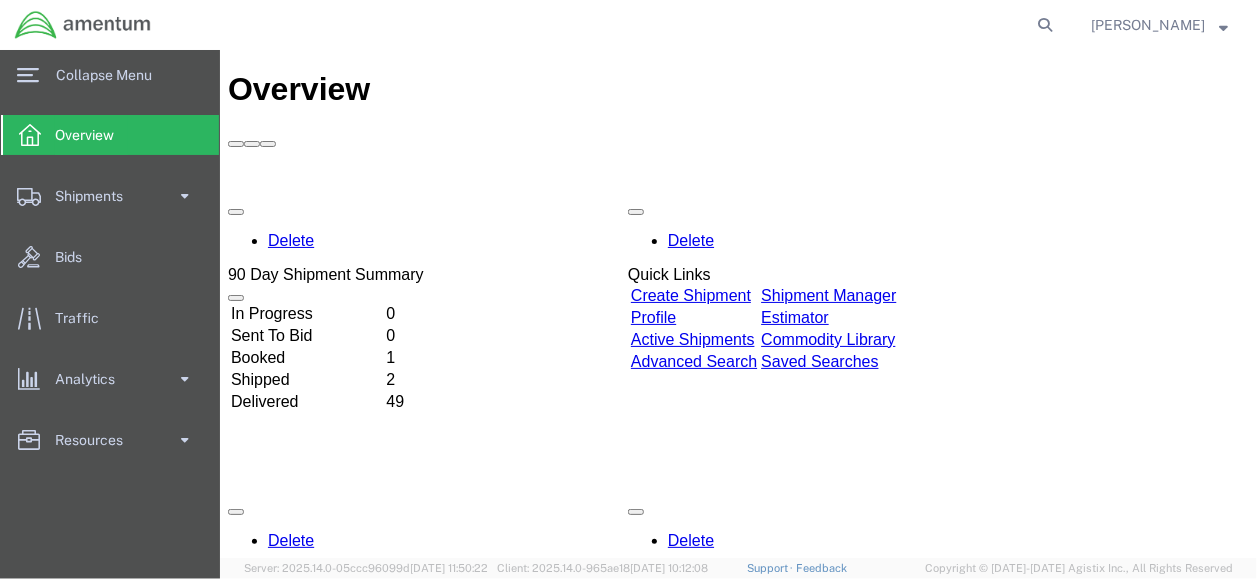click on "Overview" 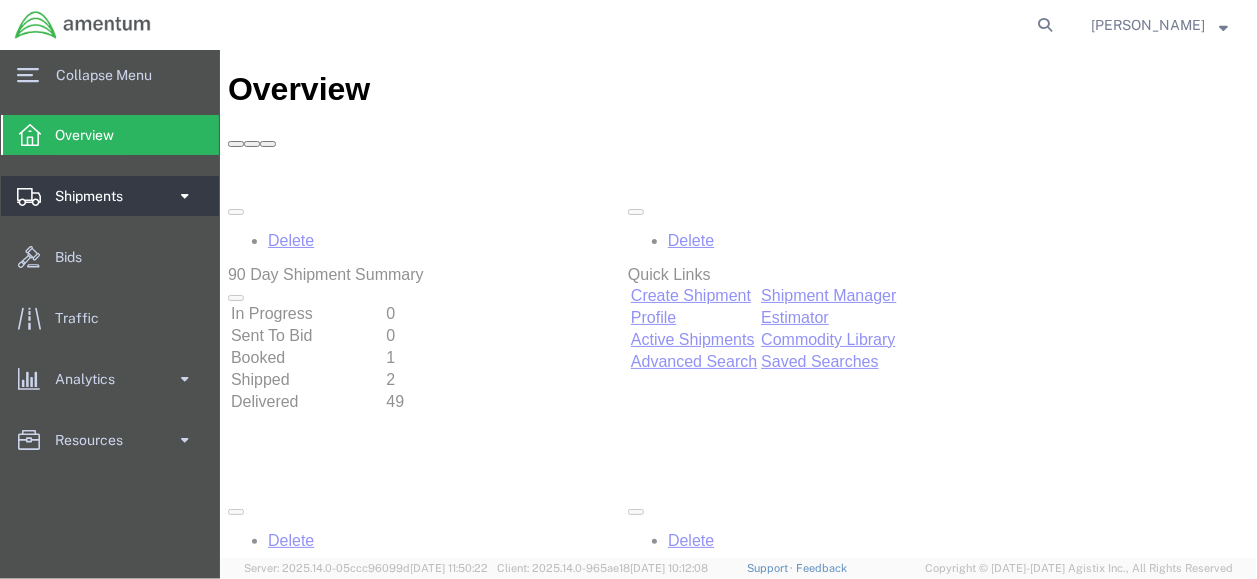 scroll, scrollTop: 0, scrollLeft: 0, axis: both 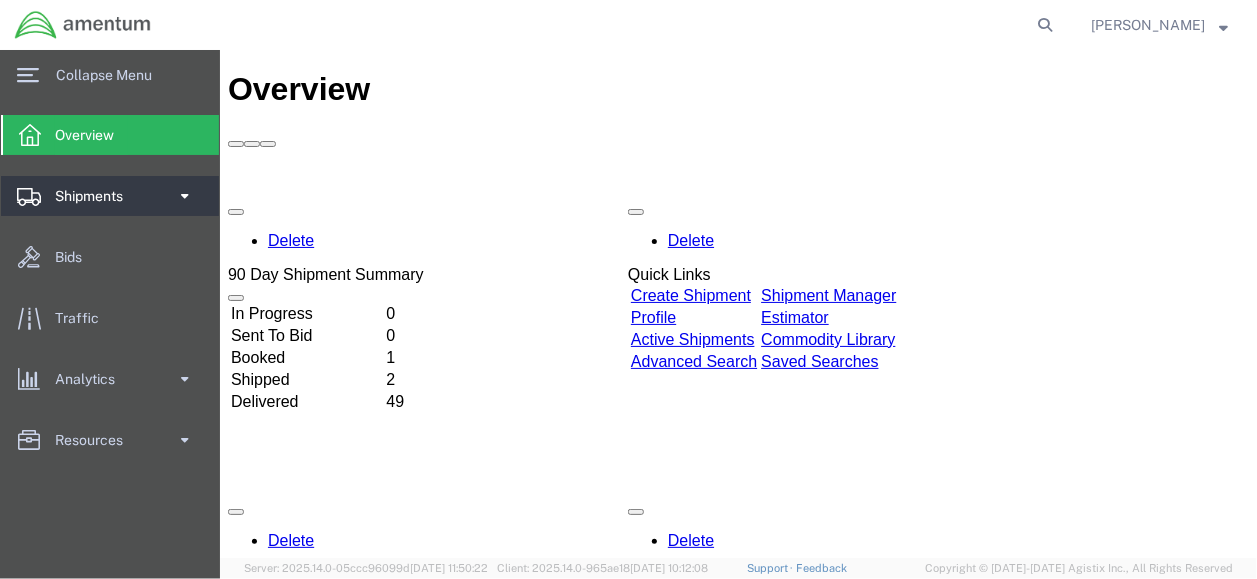 click on "Shipments" 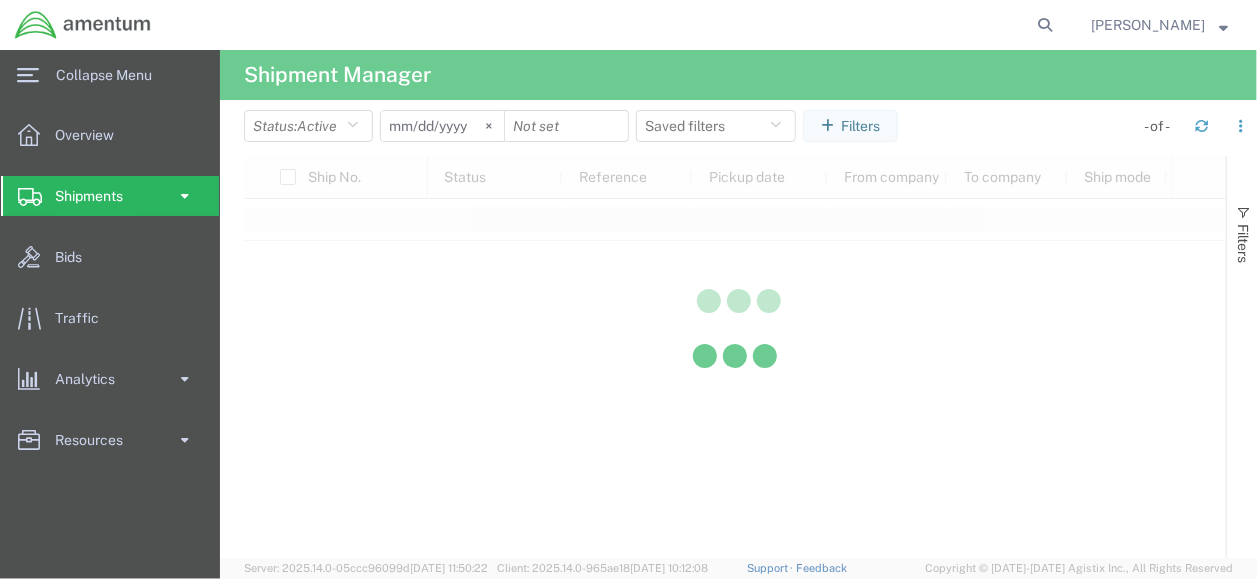 click on "Shipments" 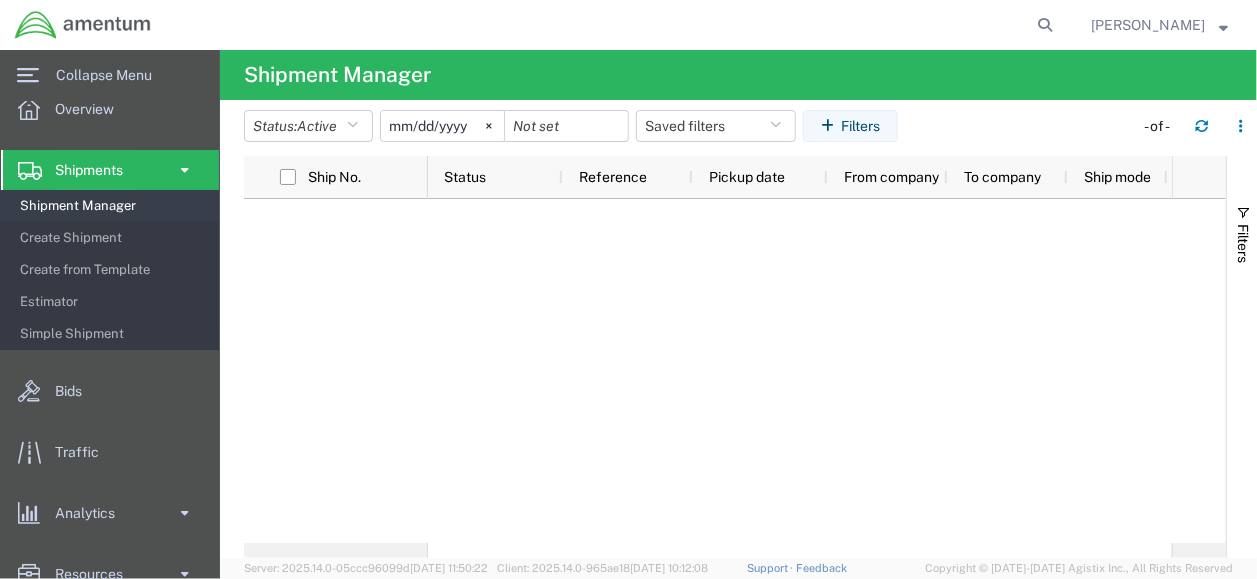 scroll, scrollTop: 40, scrollLeft: 0, axis: vertical 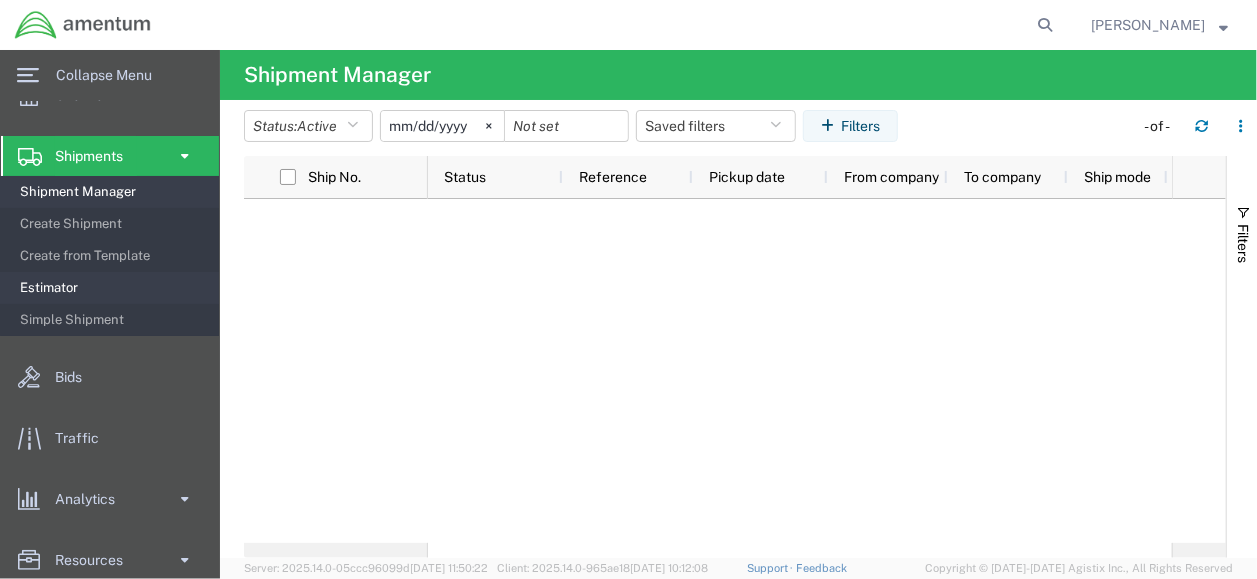 click on "Estimator" 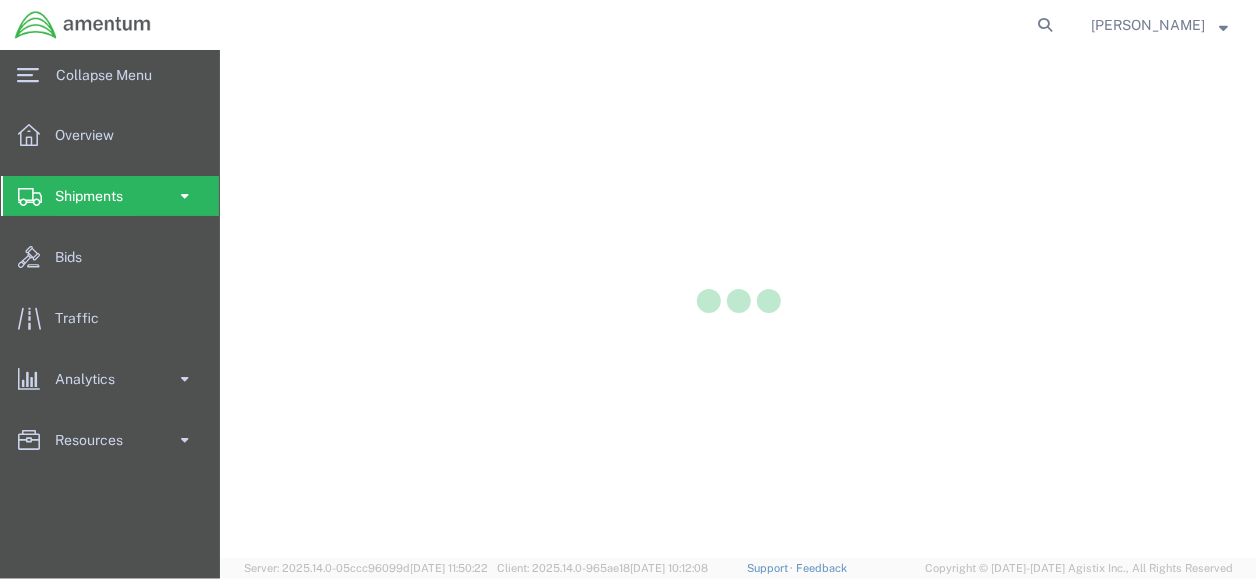 scroll, scrollTop: 0, scrollLeft: 0, axis: both 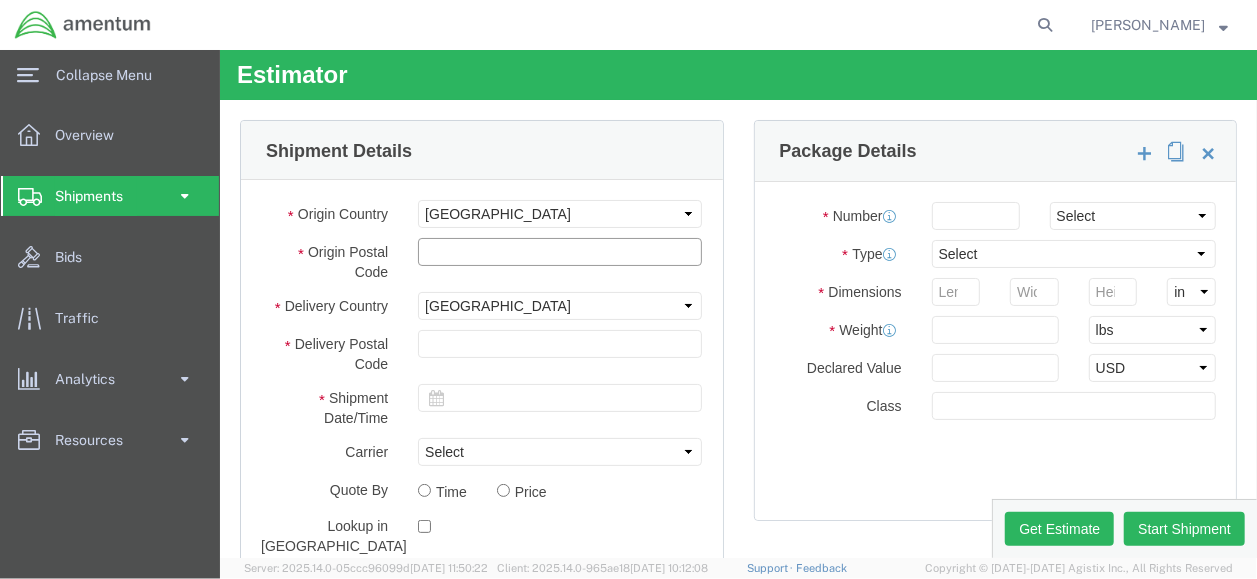 click at bounding box center (559, 251) 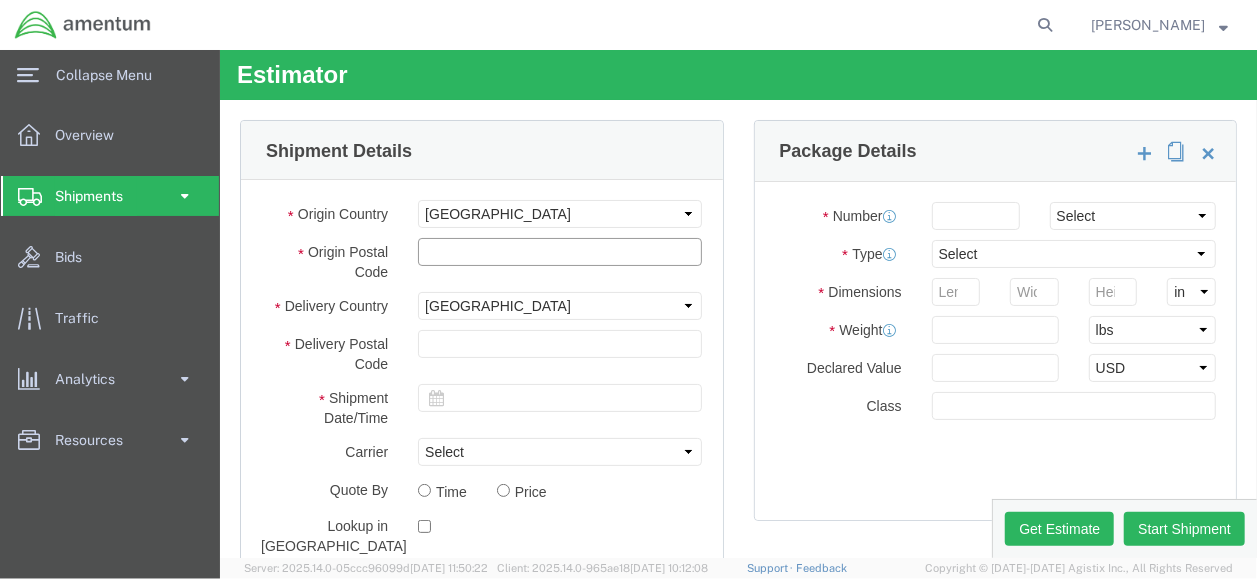 paste on "30518" 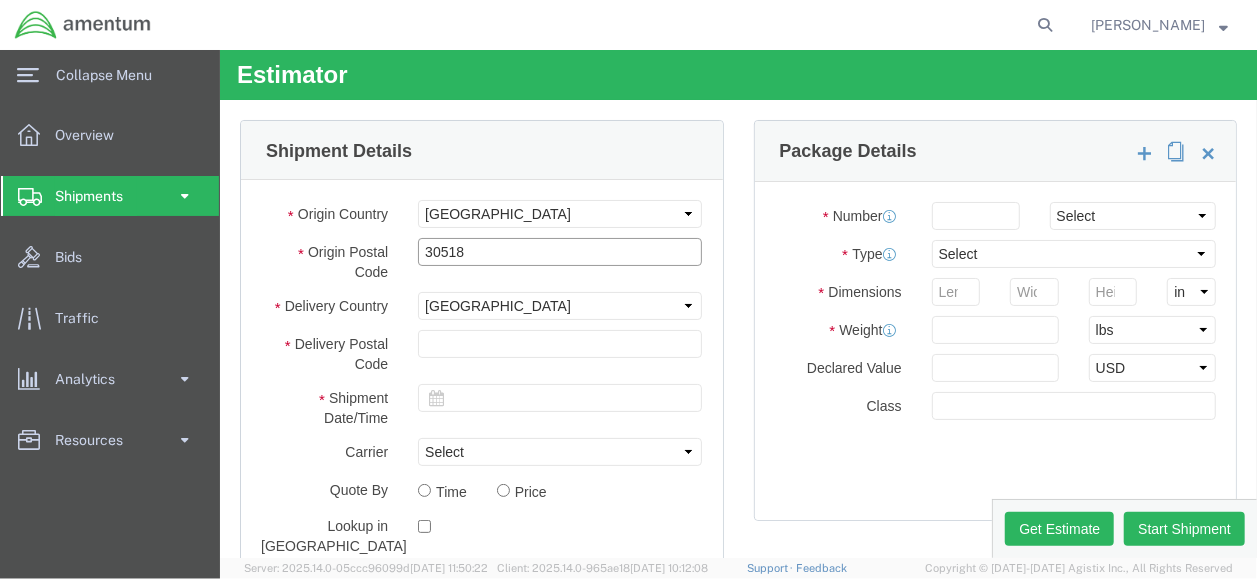 type on "30518" 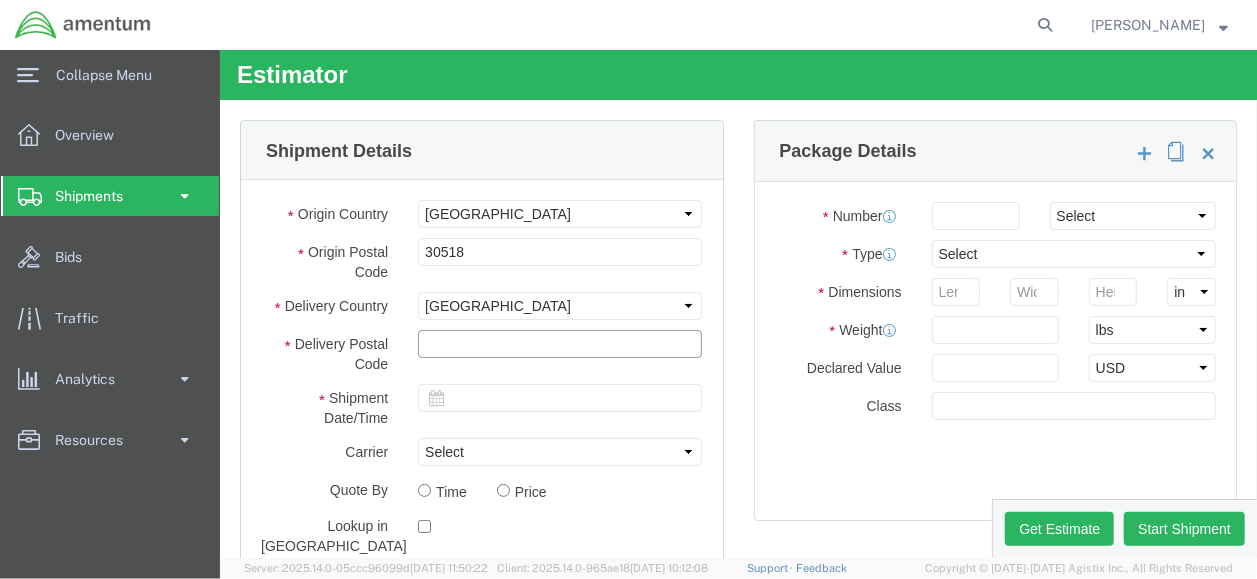 click at bounding box center [559, 343] 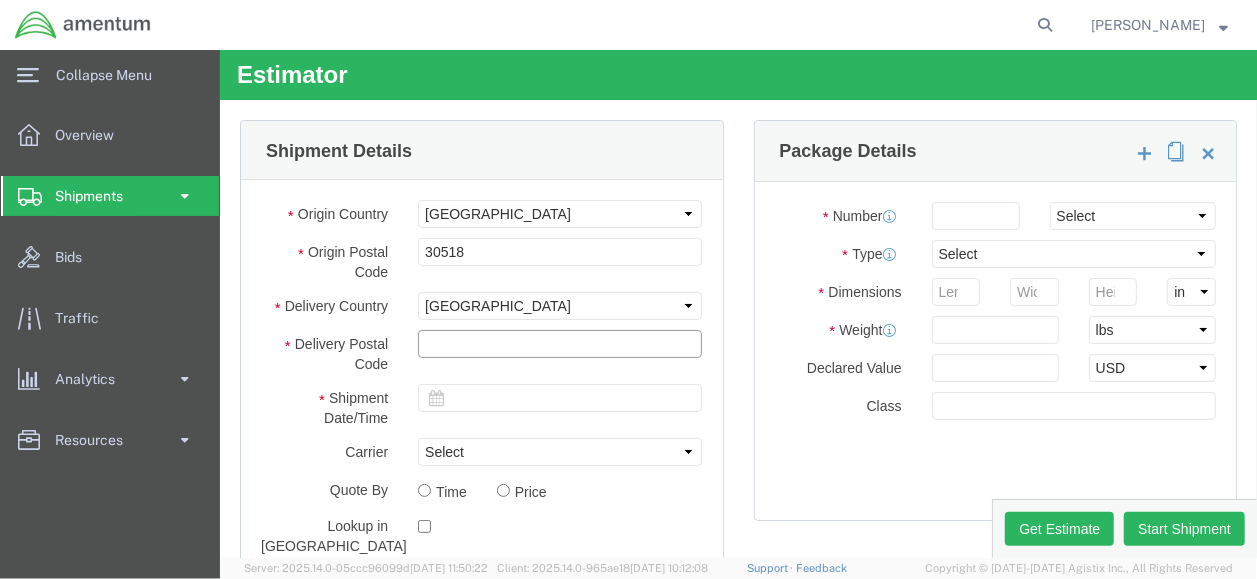 type on "32212" 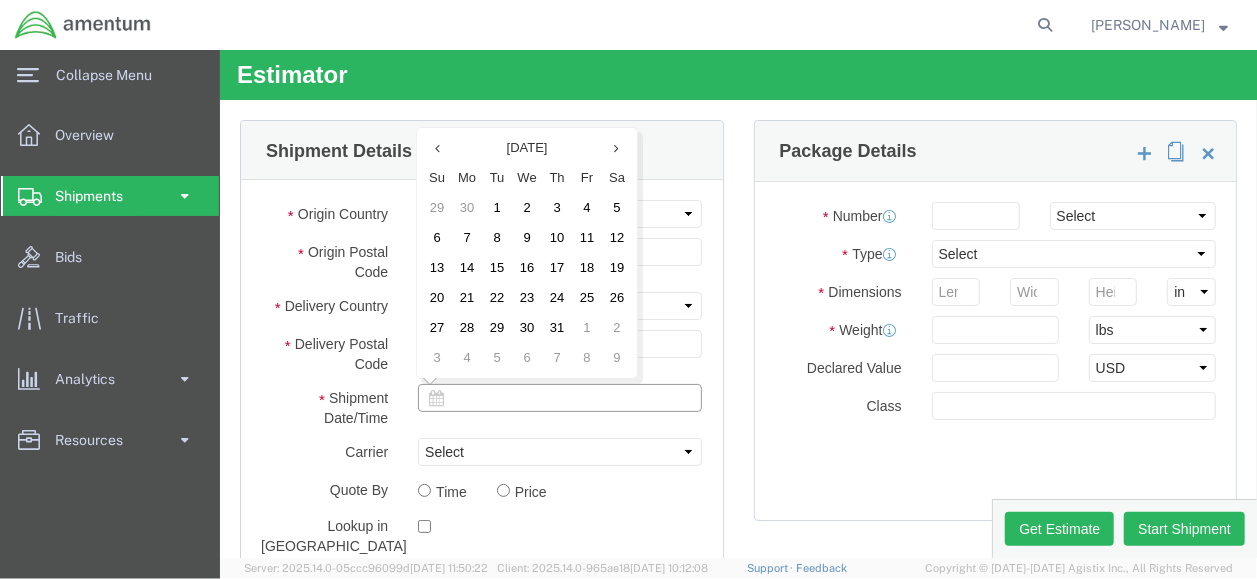 click at bounding box center [559, 397] 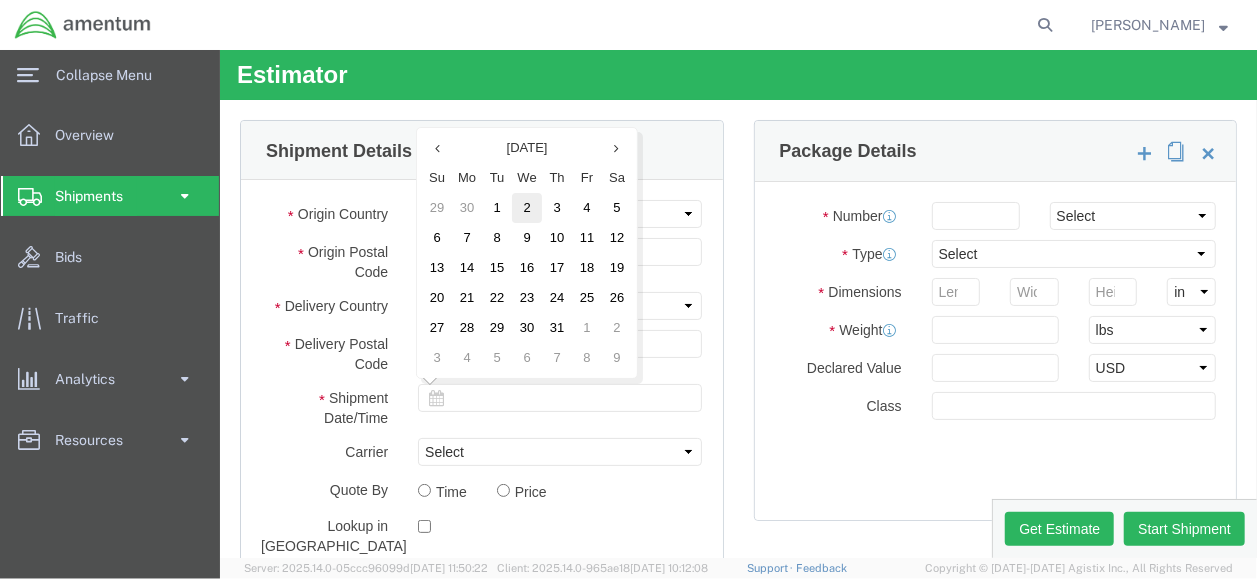 click on "2" at bounding box center [526, 207] 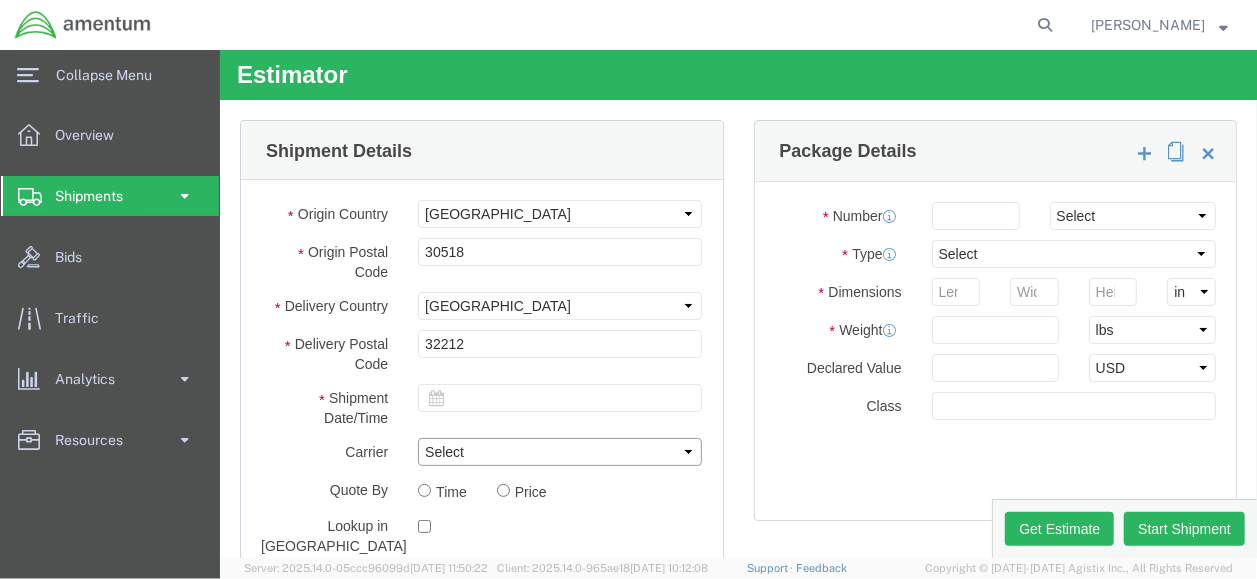 click on "Select" at bounding box center [559, 451] 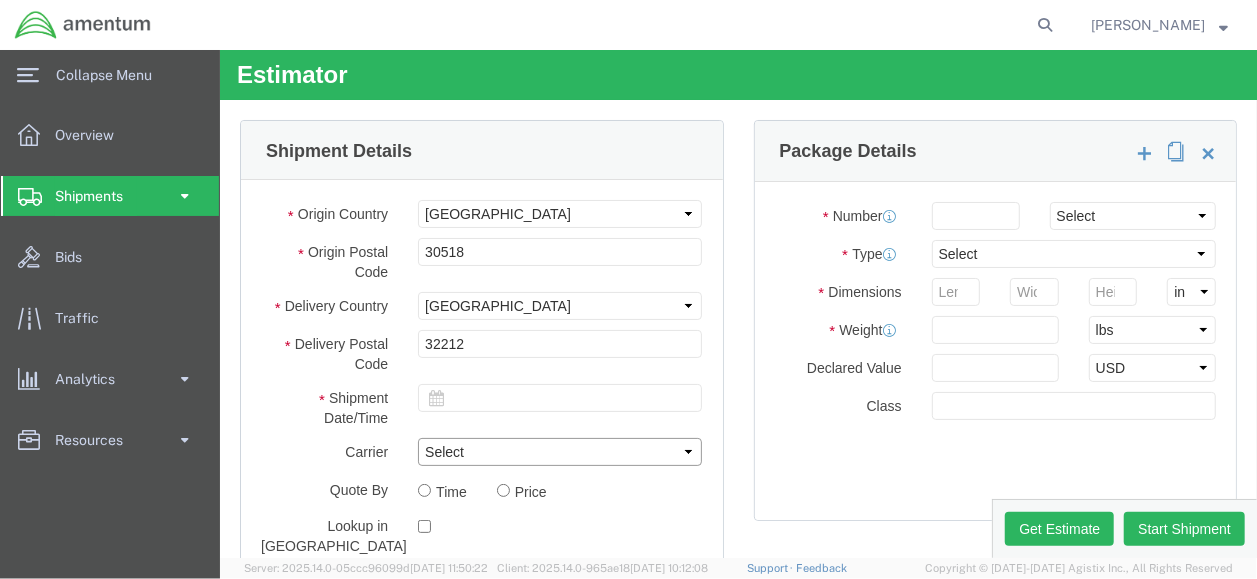 scroll, scrollTop: 100, scrollLeft: 0, axis: vertical 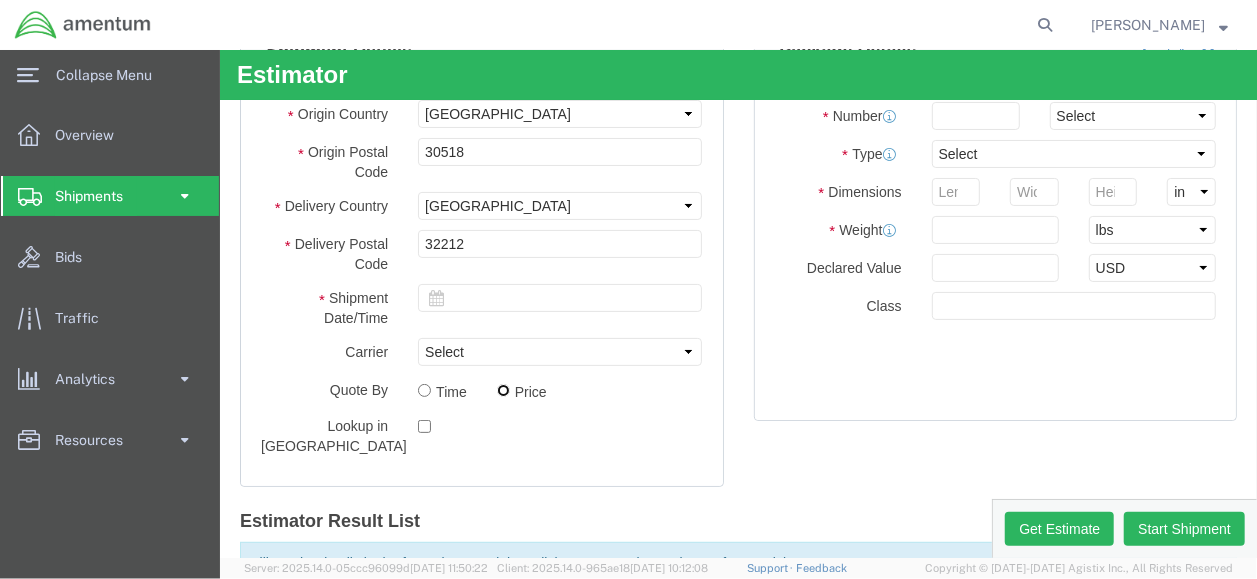 click on "Price" at bounding box center [502, 389] 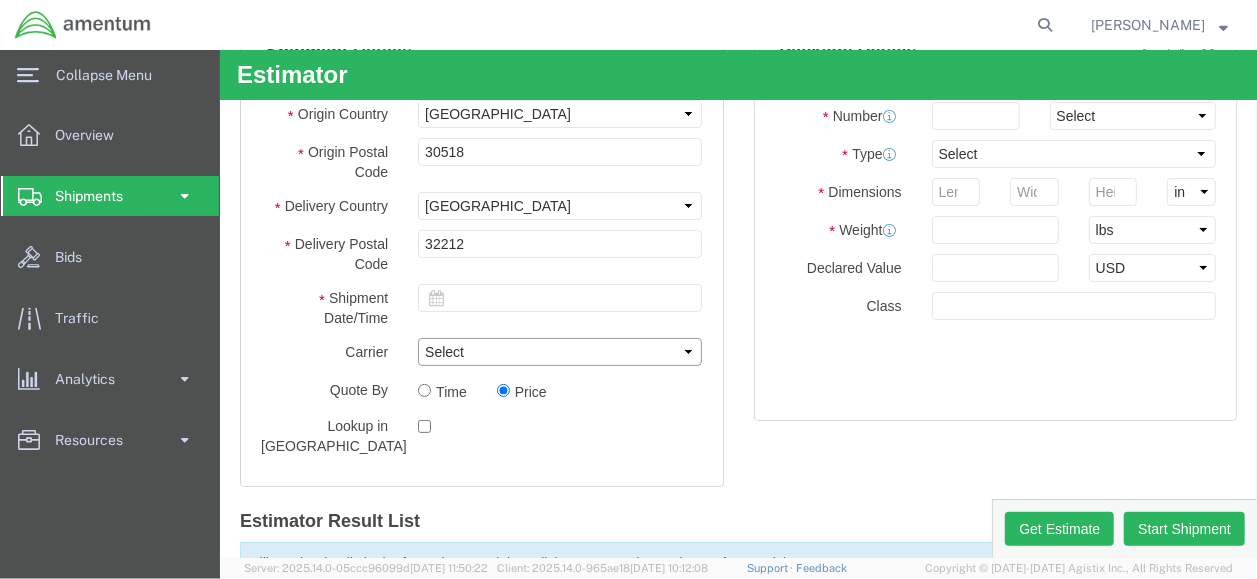 click on "Select" at bounding box center (559, 351) 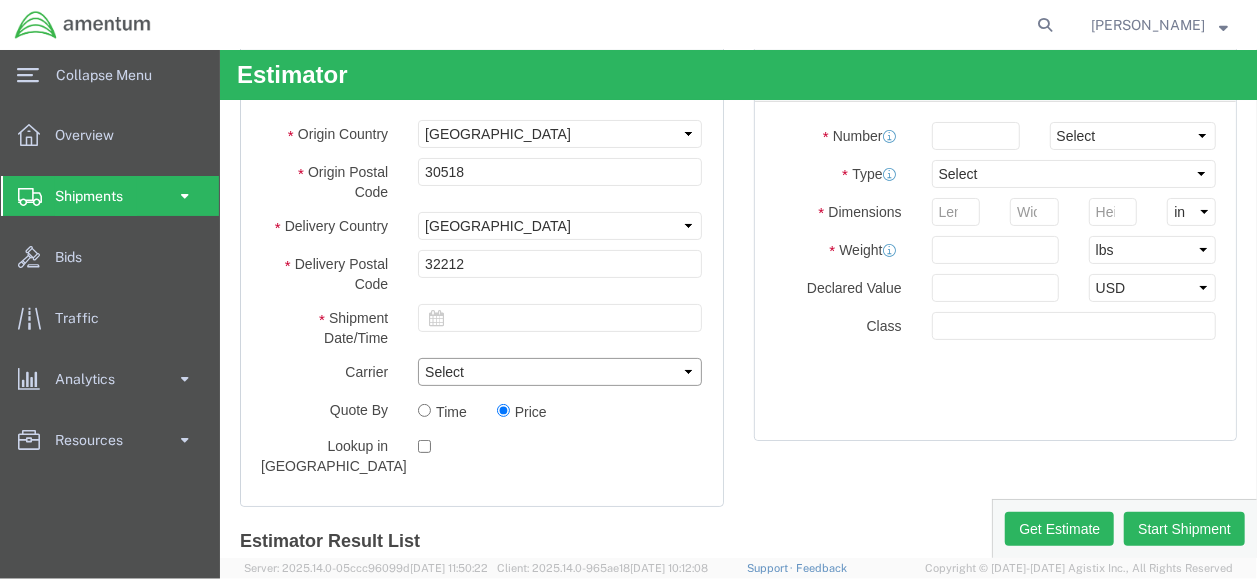 scroll, scrollTop: 0, scrollLeft: 0, axis: both 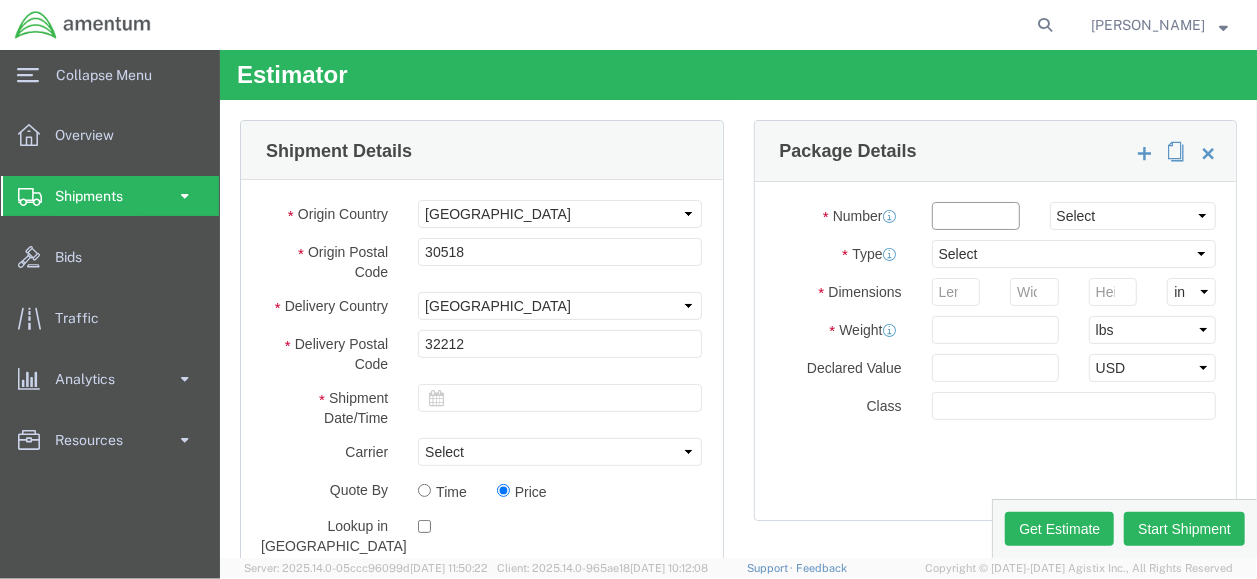 click at bounding box center [975, 215] 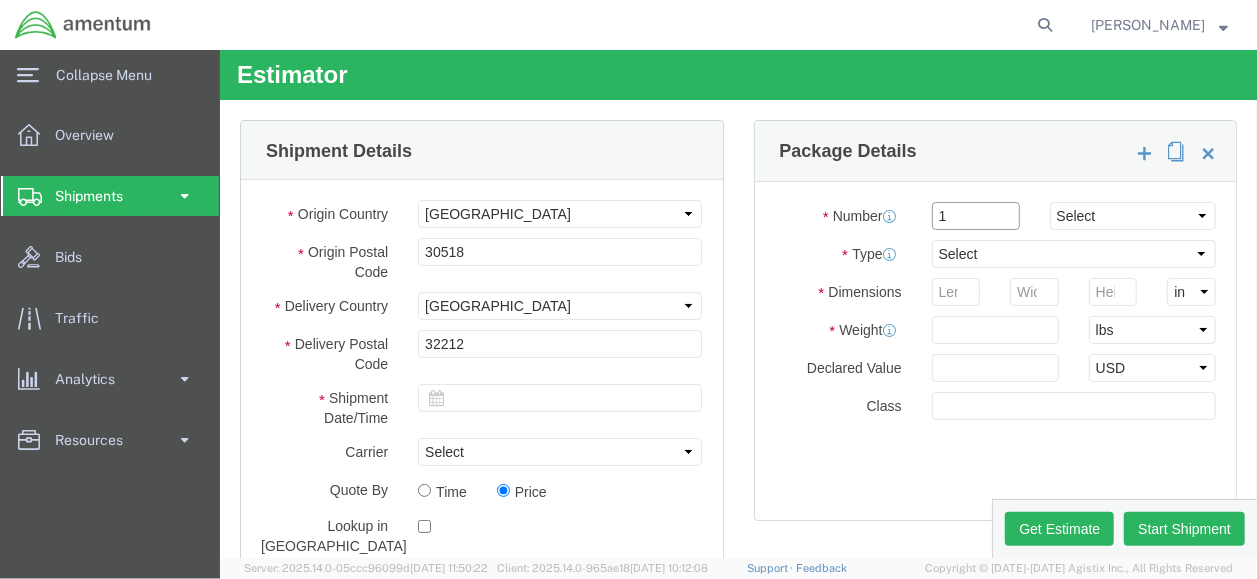 type on "1" 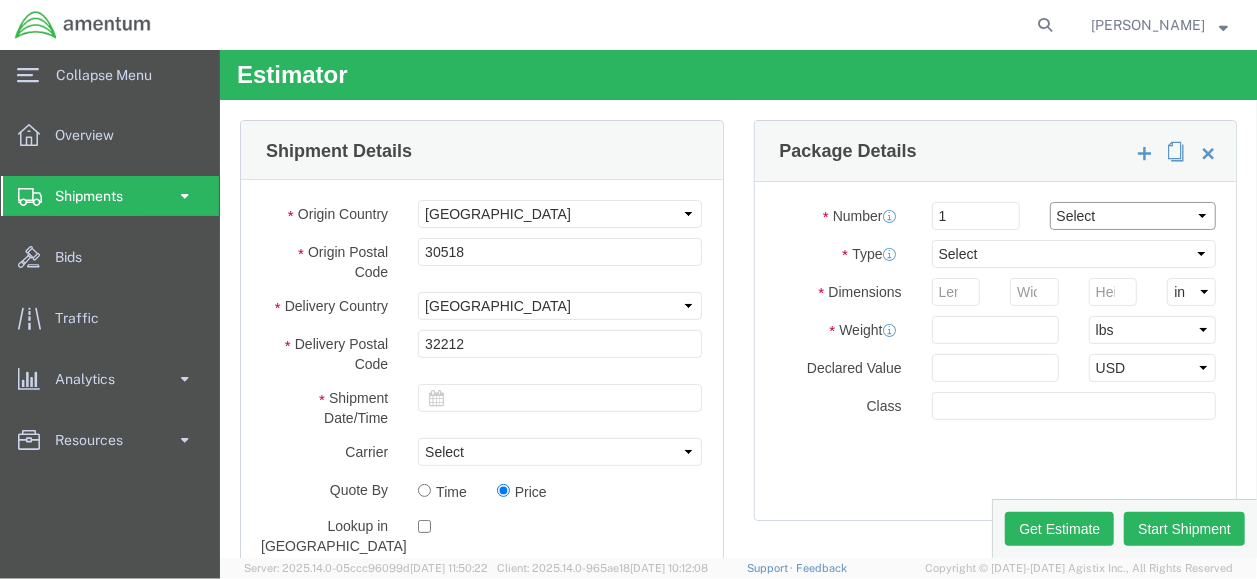 click on "Select                          Air                          Less than Truckload                          Multi-Leg                          Ocean Freight                          Rail                          Small Parcel                          Truckload" at bounding box center [1132, 215] 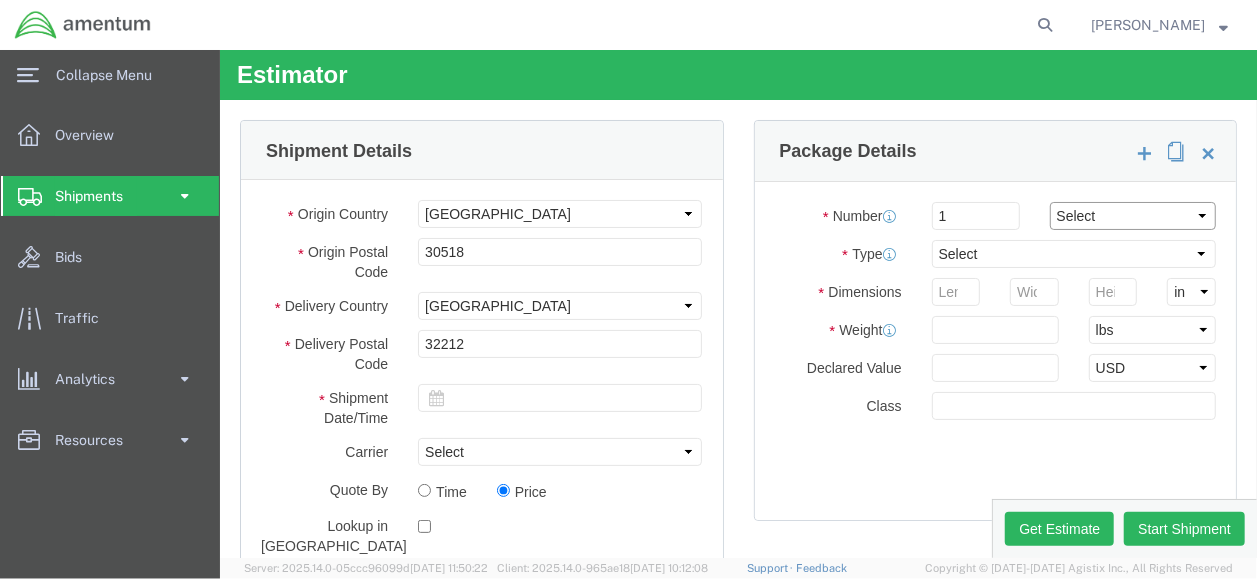 select on "AIR" 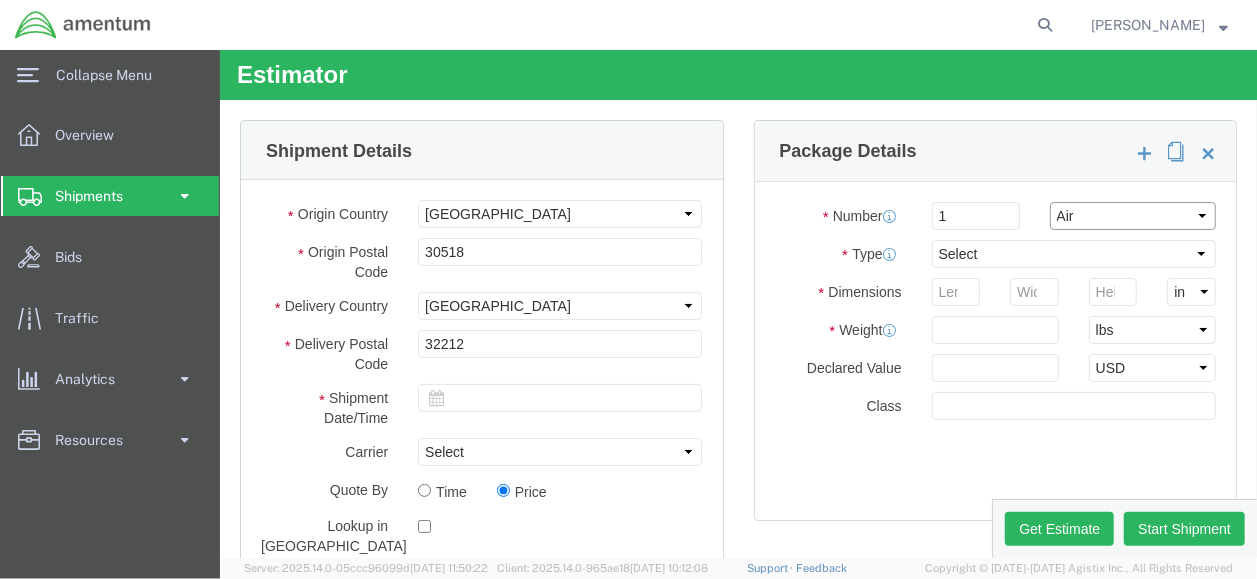 click on "Select                          Air                          Less than Truckload                          Multi-Leg                          Ocean Freight                          Rail                          Small Parcel                          Truckload" at bounding box center (1132, 215) 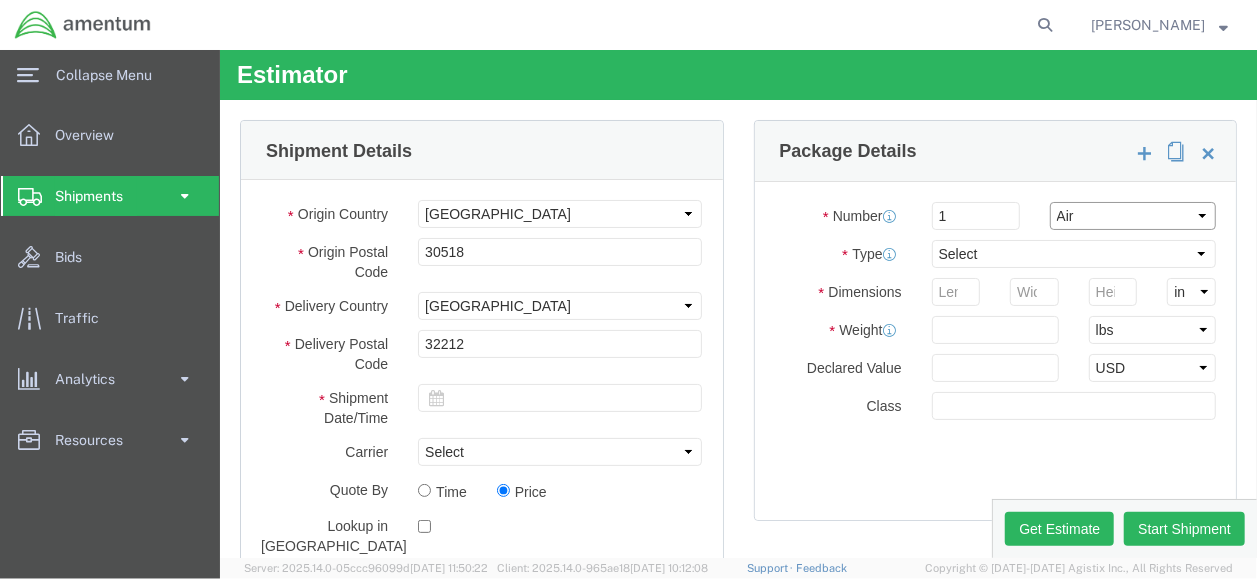 select on "CBOX" 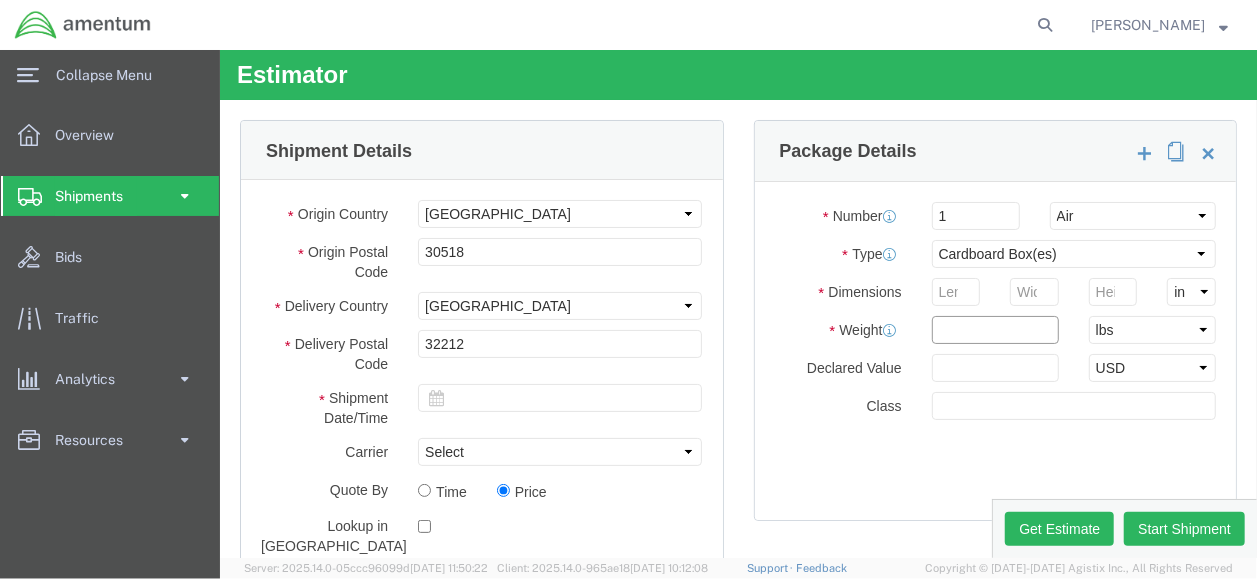click at bounding box center [994, 329] 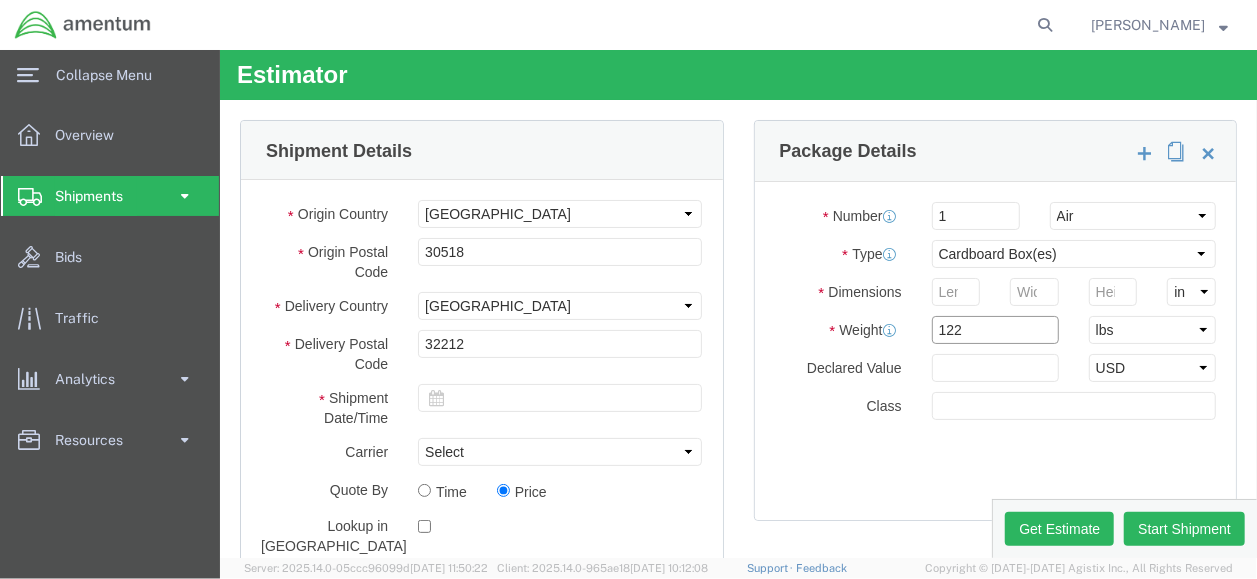 type on "122" 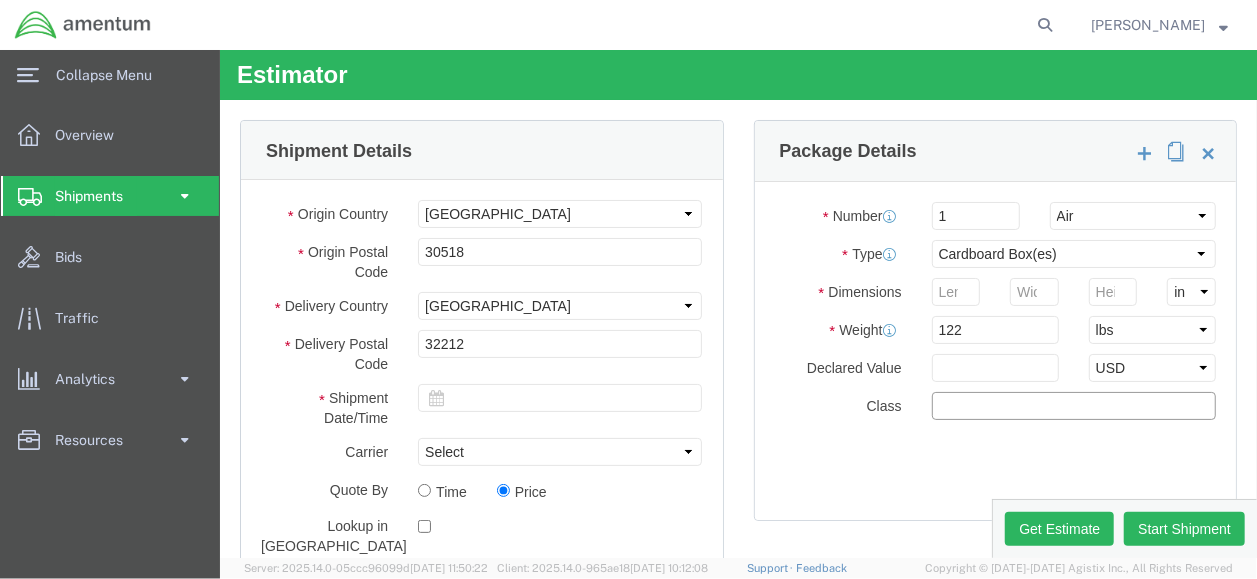 click at bounding box center [1073, 405] 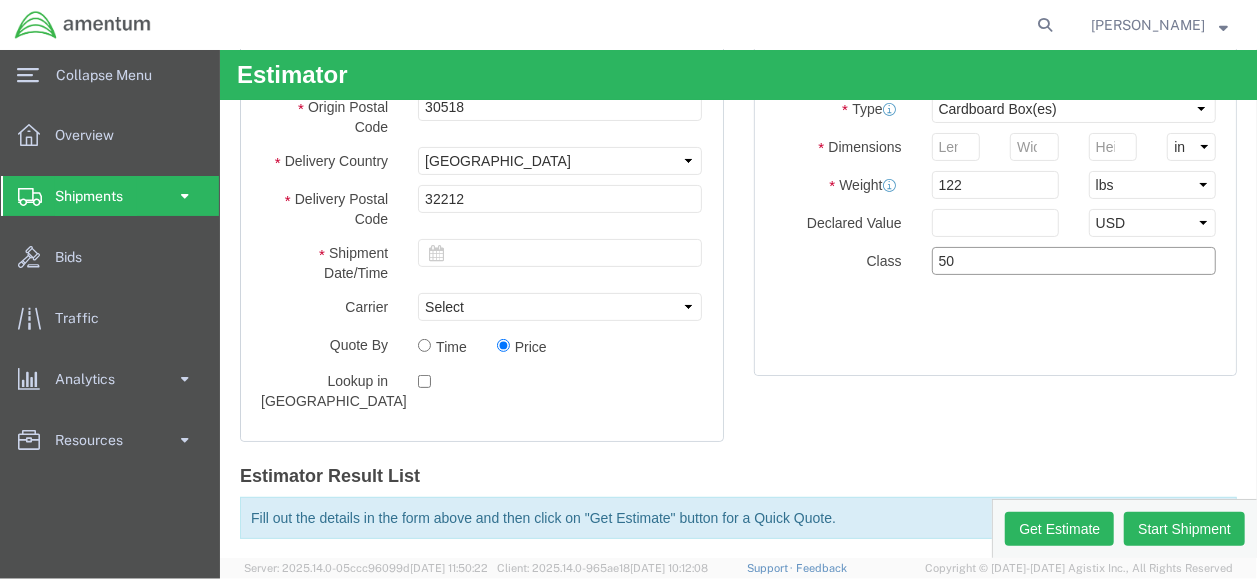 scroll, scrollTop: 160, scrollLeft: 0, axis: vertical 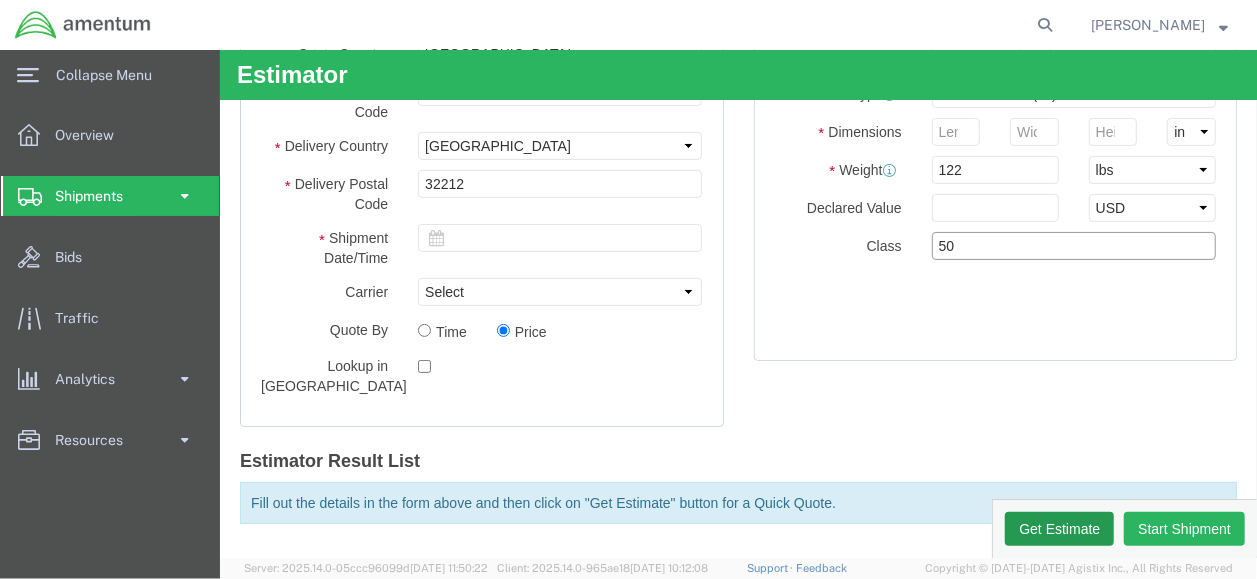 type on "50" 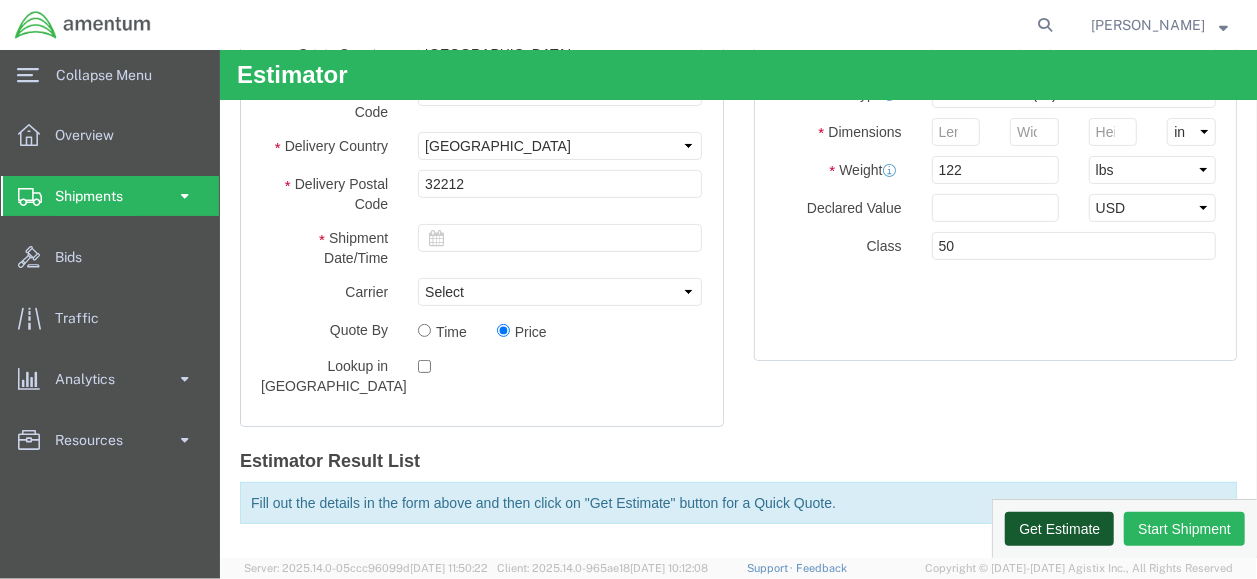 click on "Get Estimate" at bounding box center [1058, 528] 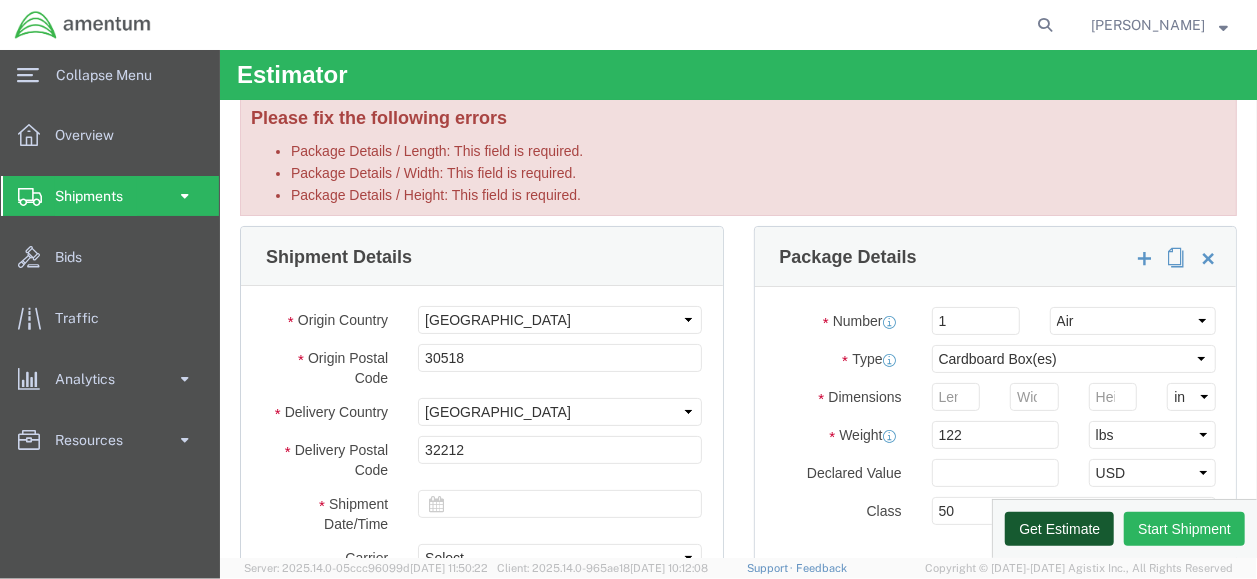 scroll, scrollTop: 0, scrollLeft: 0, axis: both 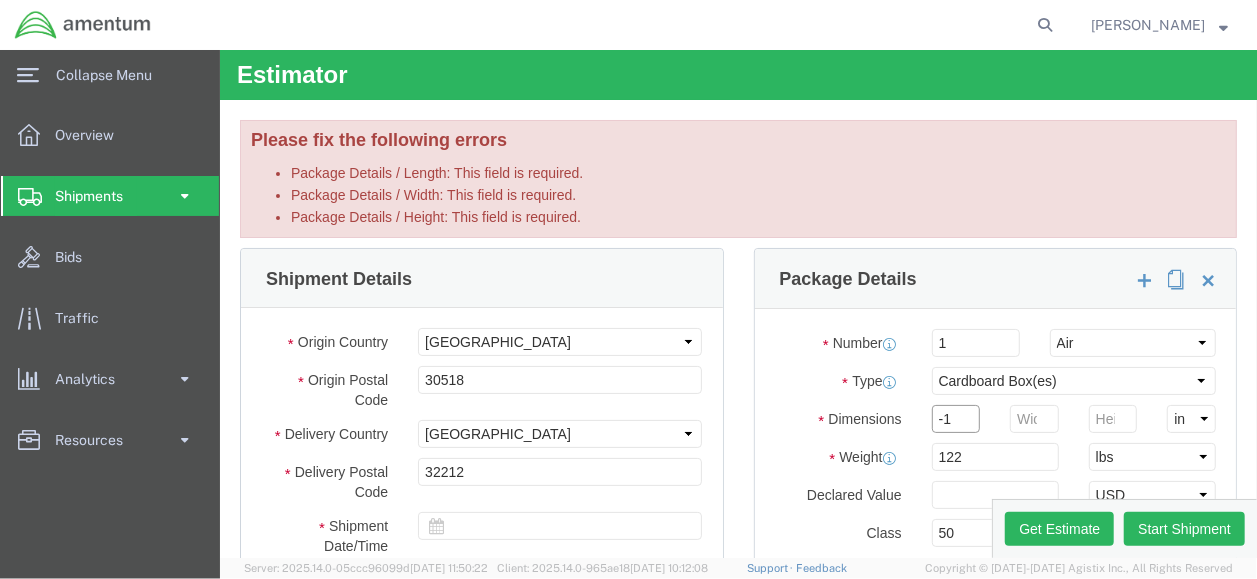 click on "-1" at bounding box center [955, 418] 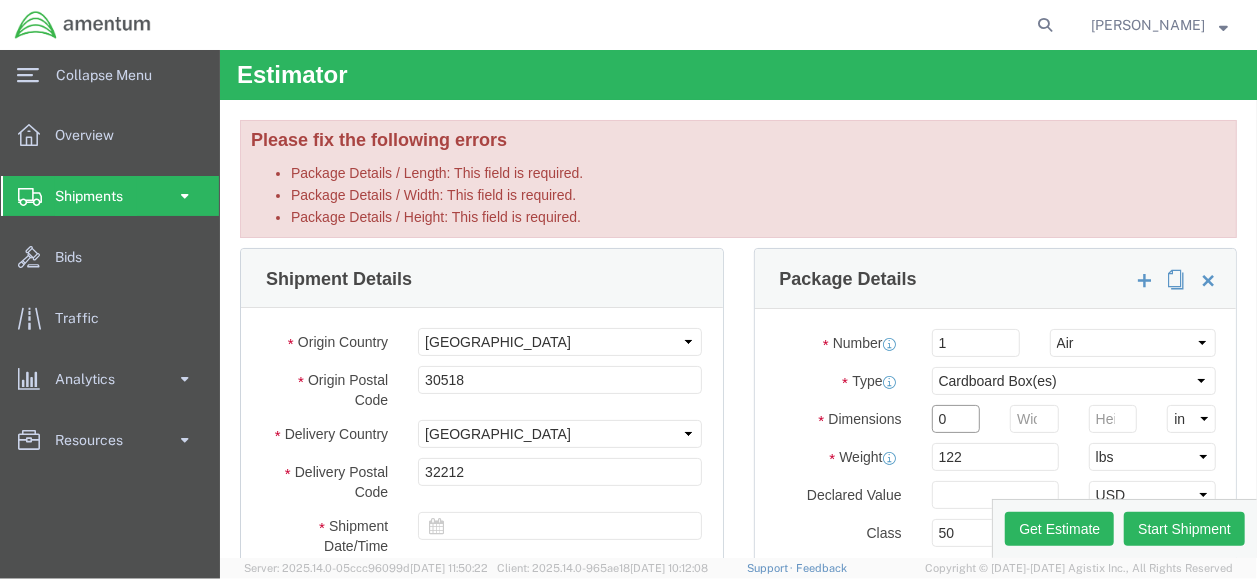 click on "0" at bounding box center (955, 418) 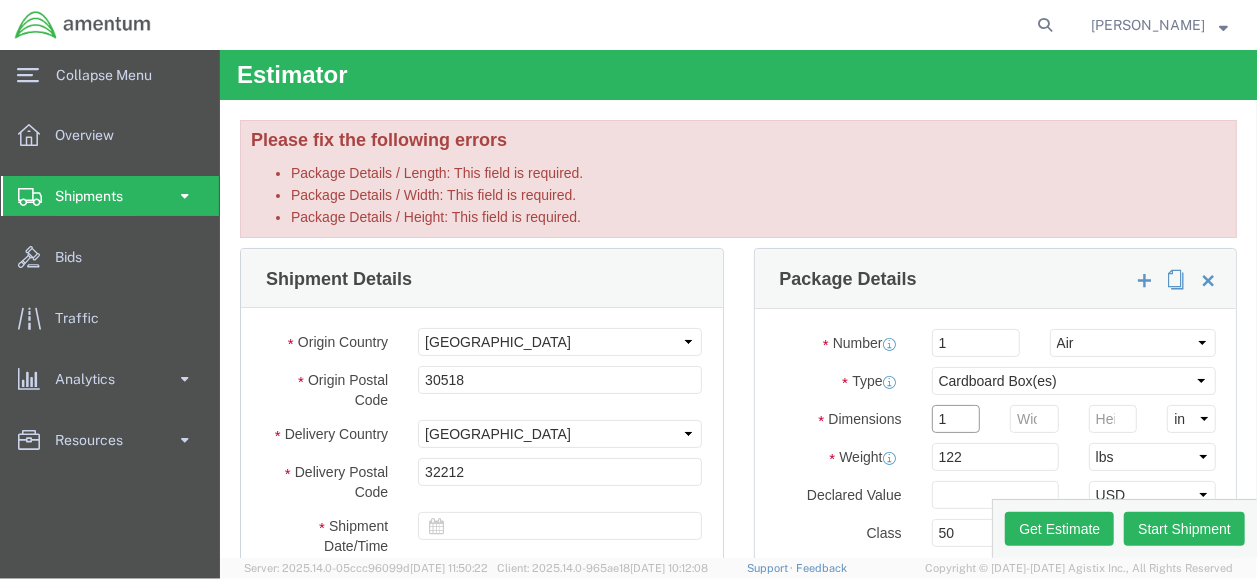 click on "1" at bounding box center (955, 418) 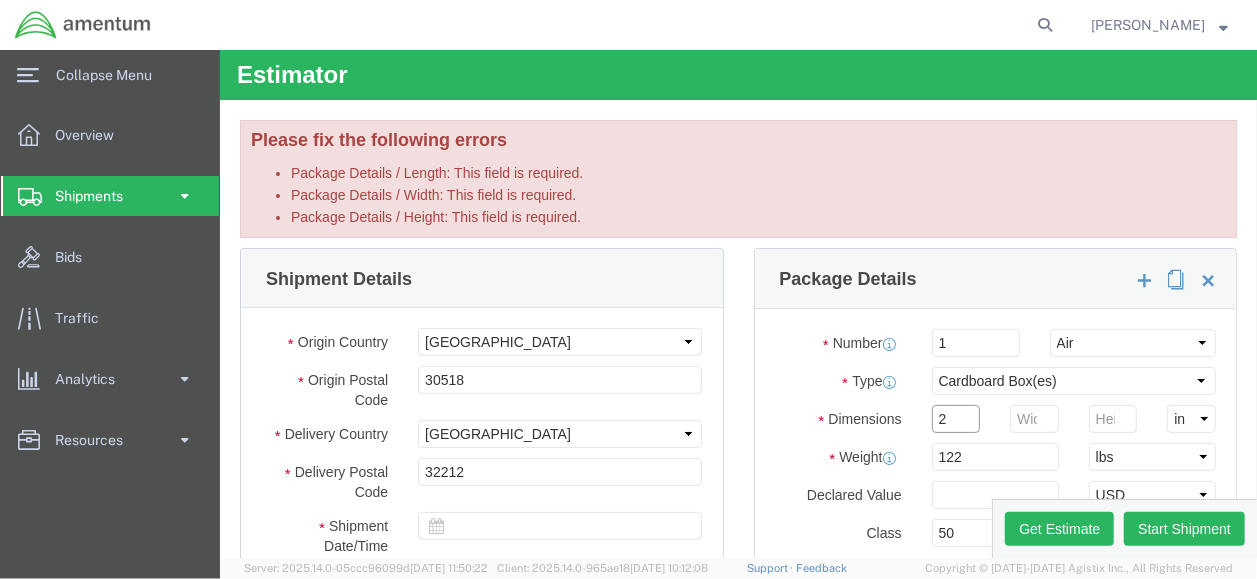 click on "2" at bounding box center [955, 418] 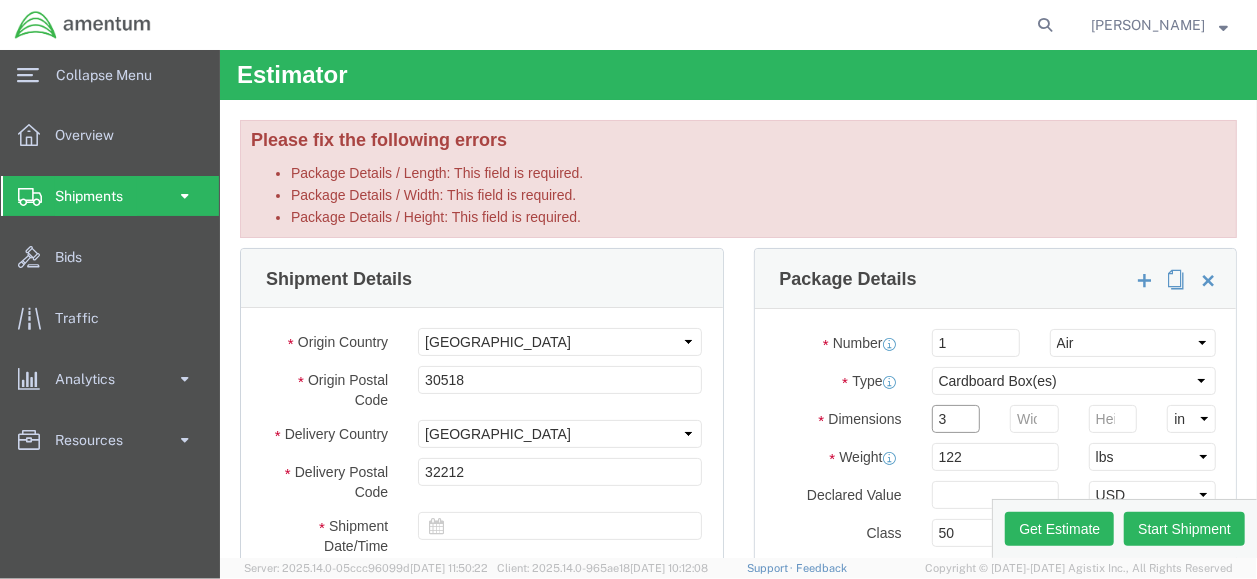 click on "3" at bounding box center (955, 418) 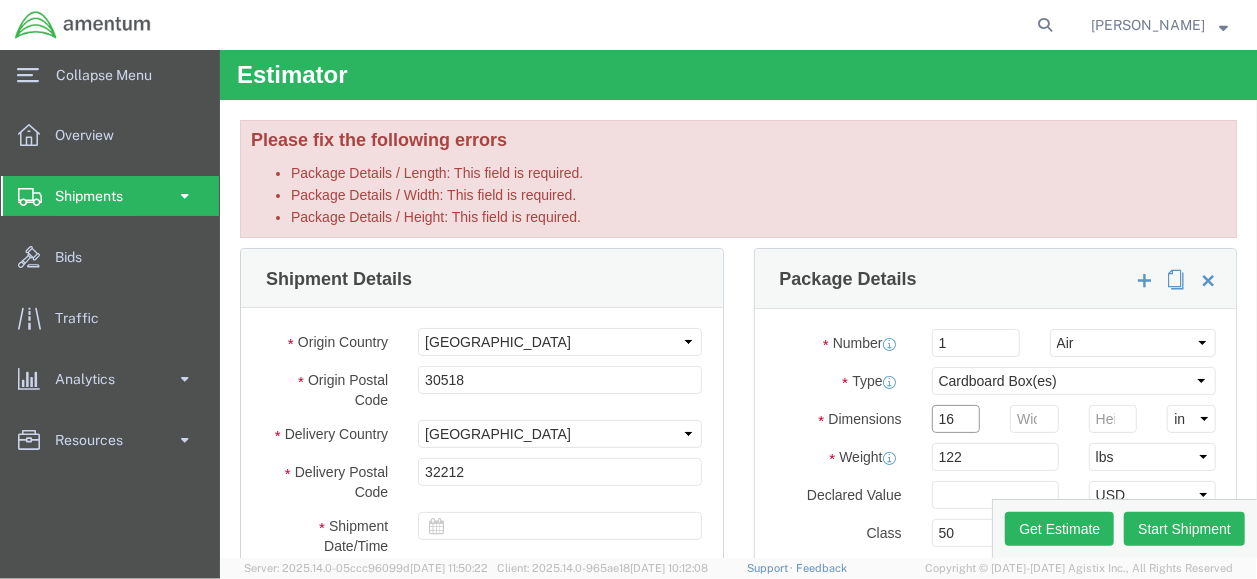 type on "16" 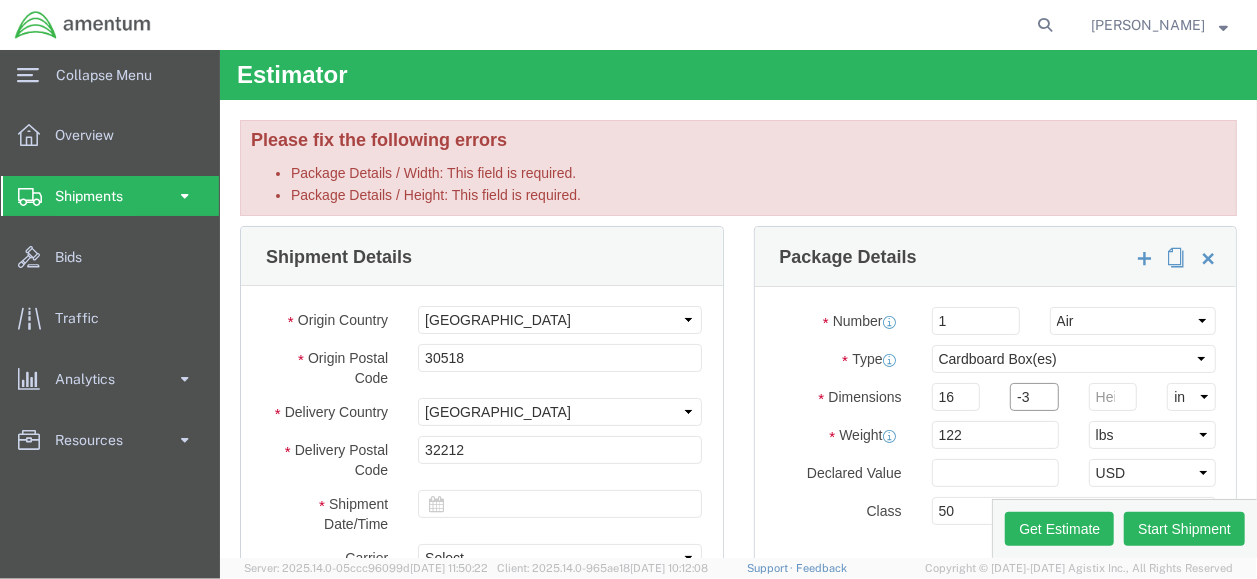 click on "-3" at bounding box center [1033, 396] 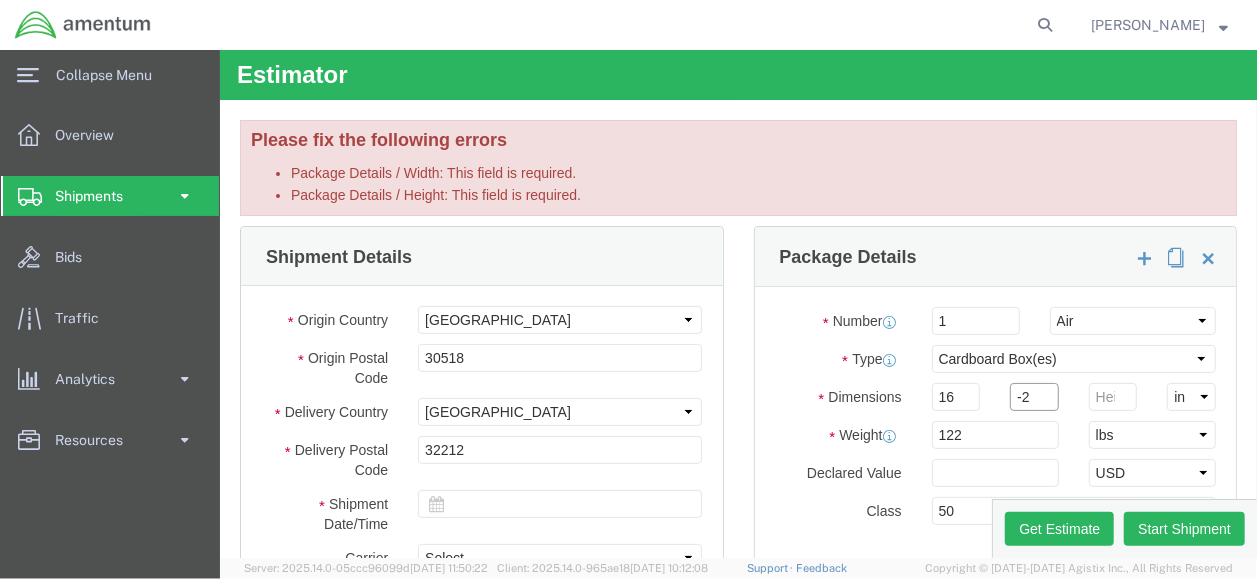 click on "-2" at bounding box center [1033, 396] 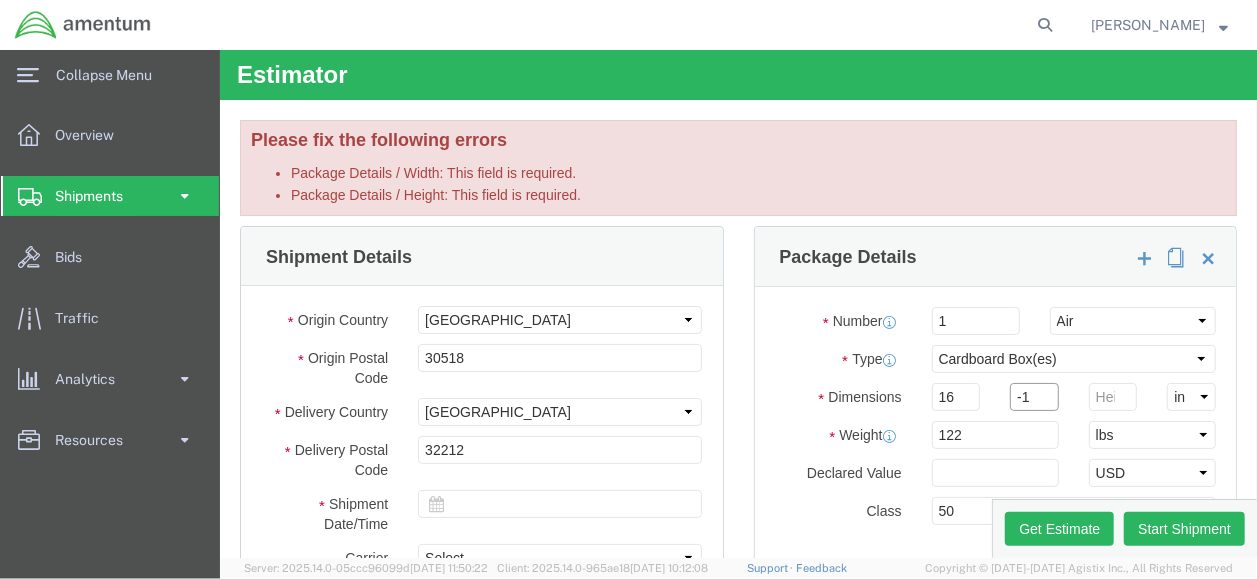 click on "-1" at bounding box center [1033, 396] 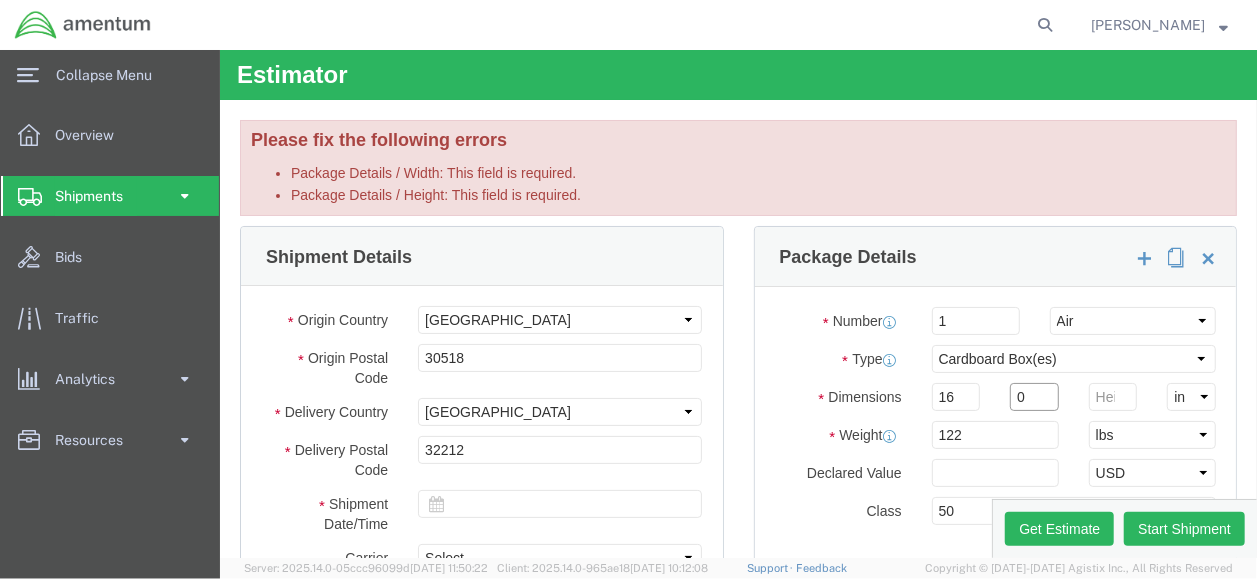 click on "0" at bounding box center (1033, 396) 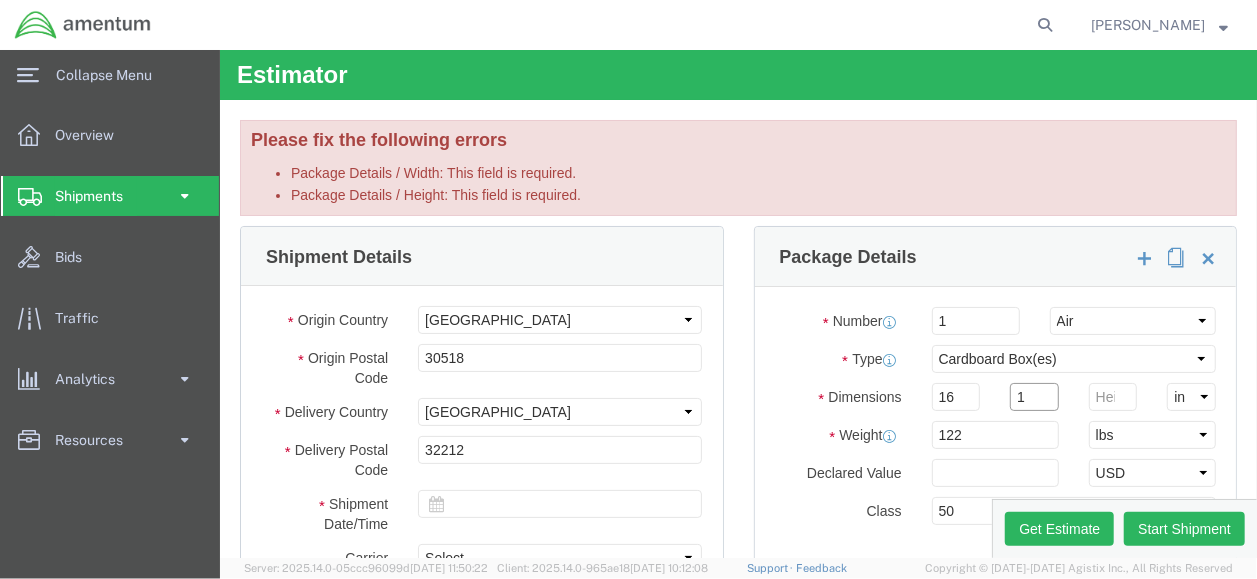 click on "1" at bounding box center (1033, 396) 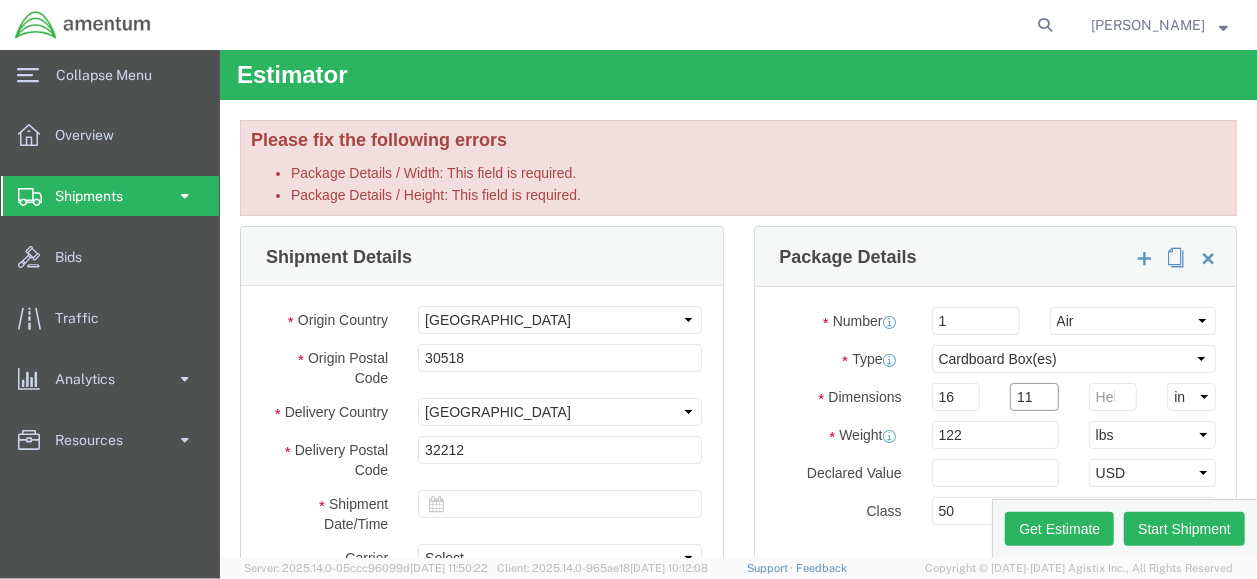 click on "11" at bounding box center [1033, 396] 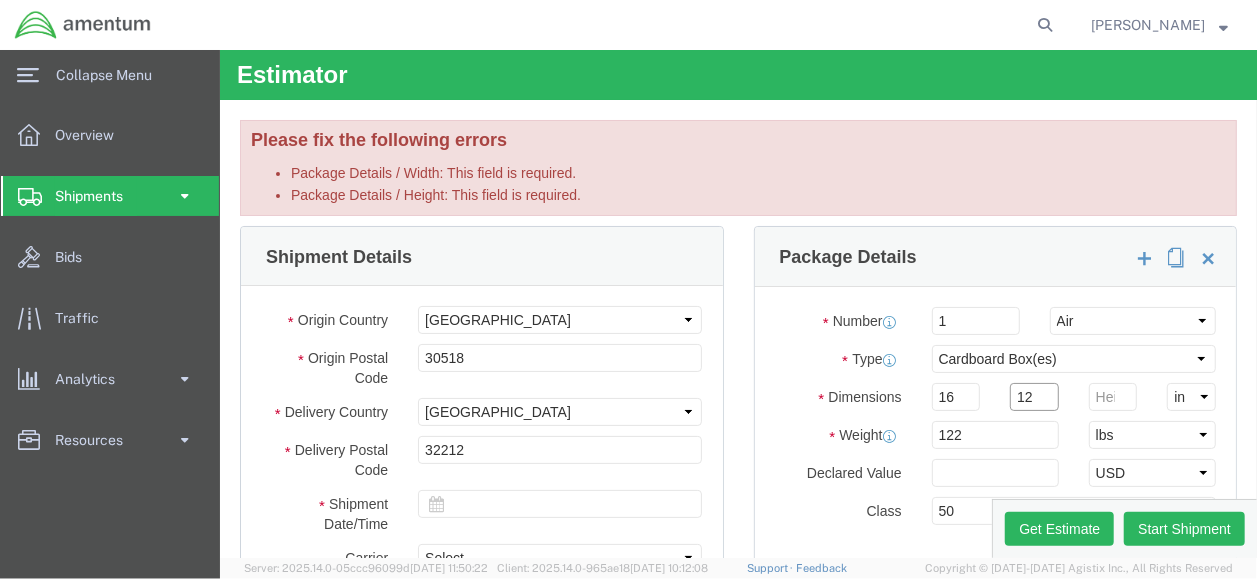 click on "12" at bounding box center (1033, 396) 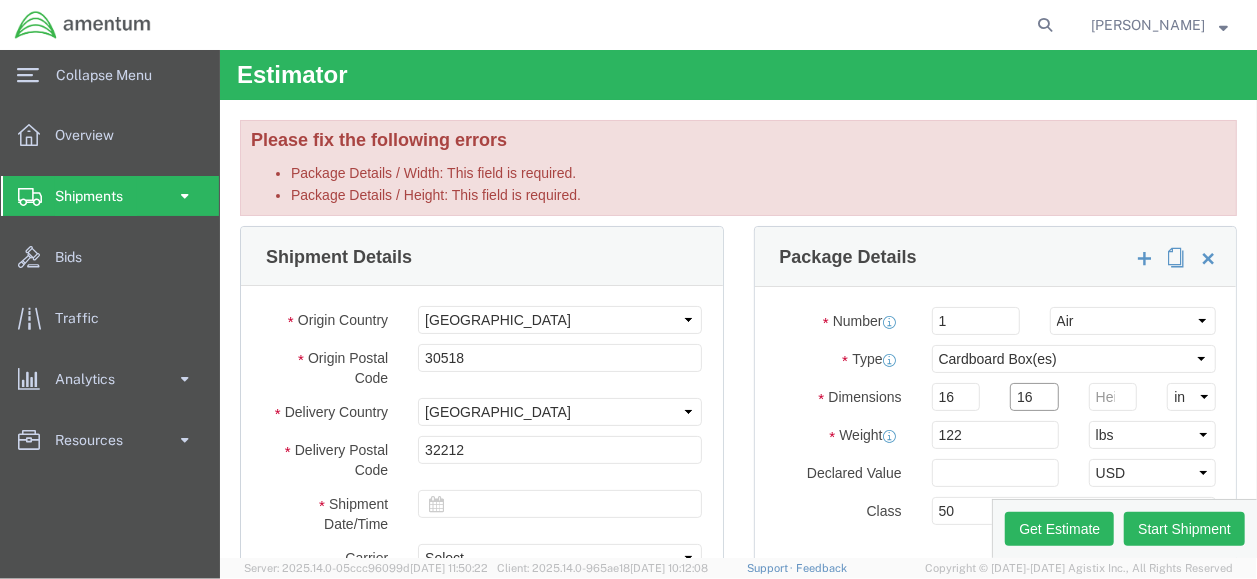 click on "16" at bounding box center [1033, 396] 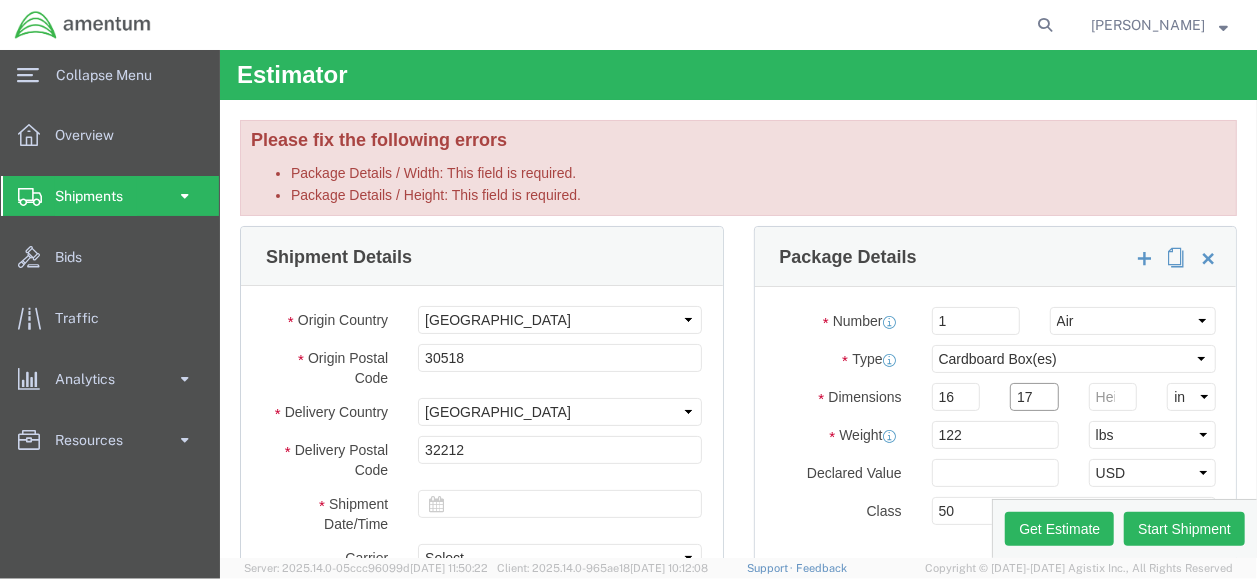 type on "17" 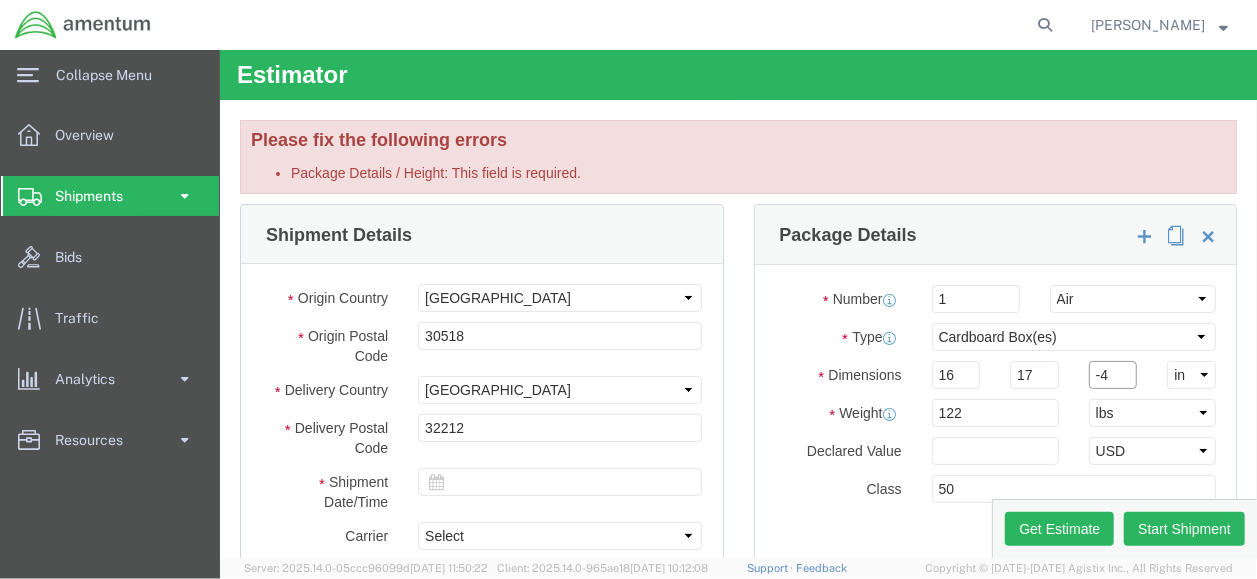 click on "-4" at bounding box center (1112, 374) 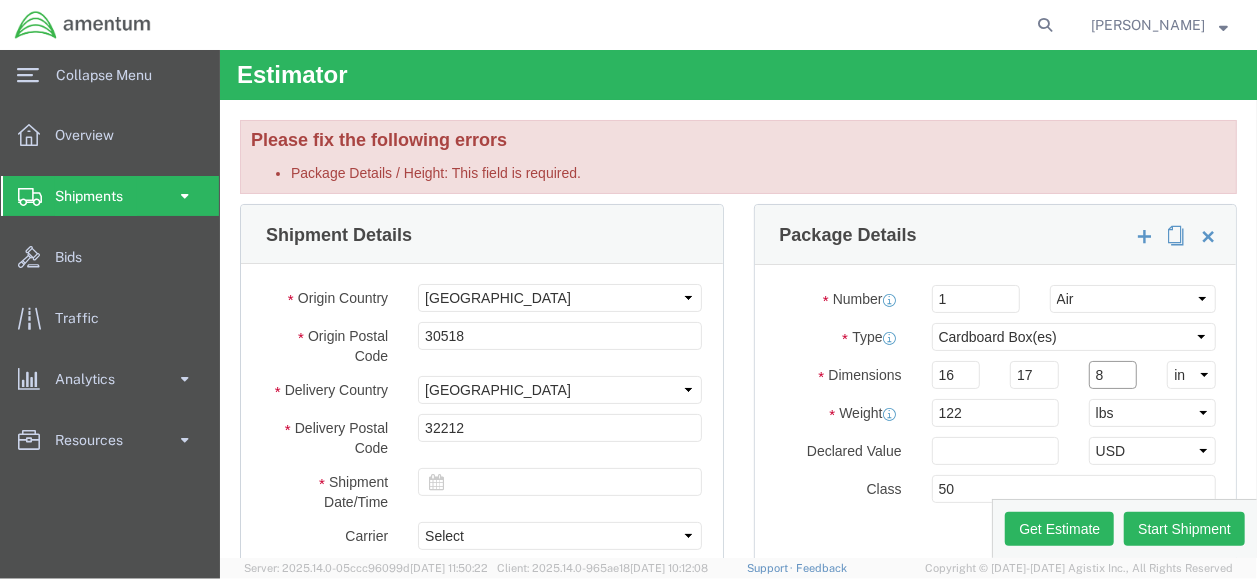 click on "8" at bounding box center (1112, 374) 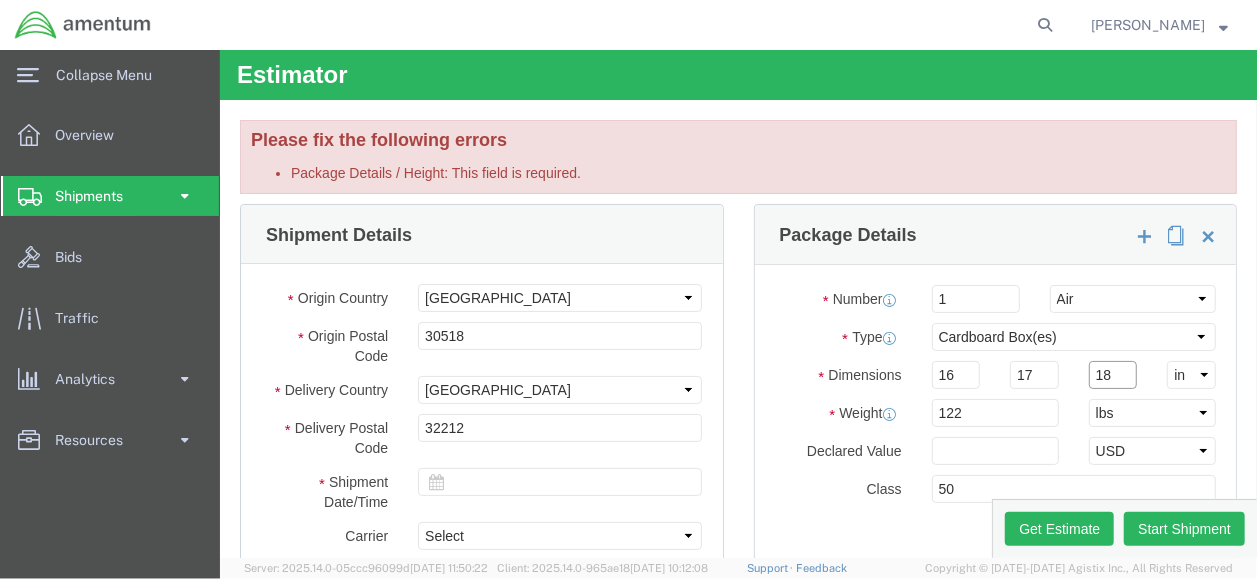 type on "18" 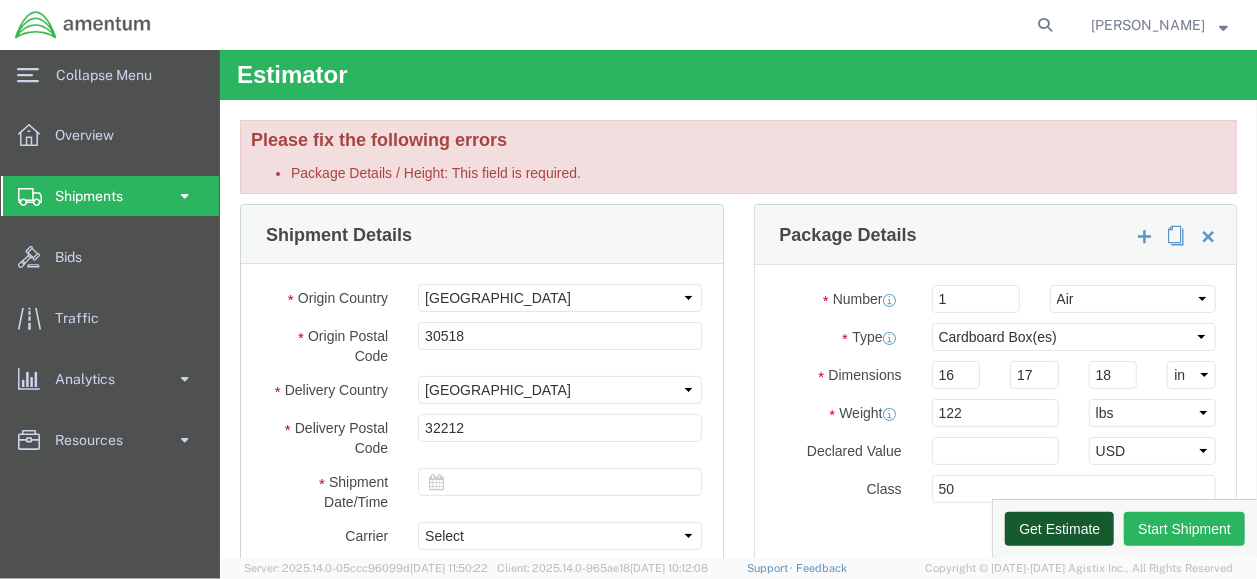 click on "Get Estimate" at bounding box center [1058, 528] 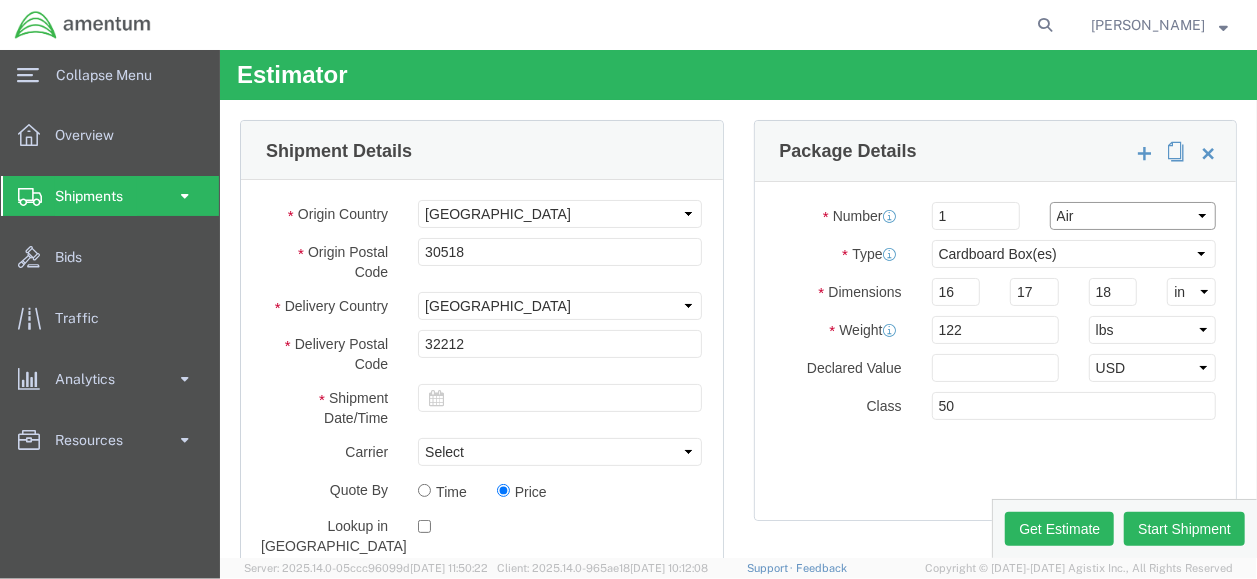 click on "Select                          Air                          Less than Truckload                          Multi-Leg                          Ocean Freight                          Rail                          Small Parcel                          Truckload" at bounding box center (1132, 215) 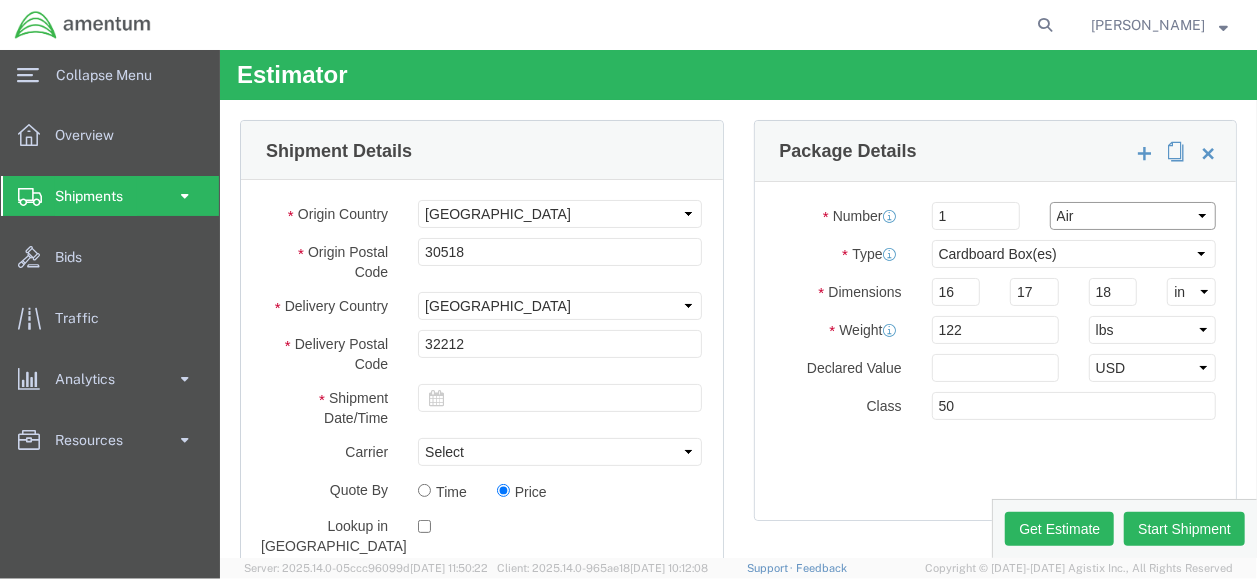 select on "SMAL" 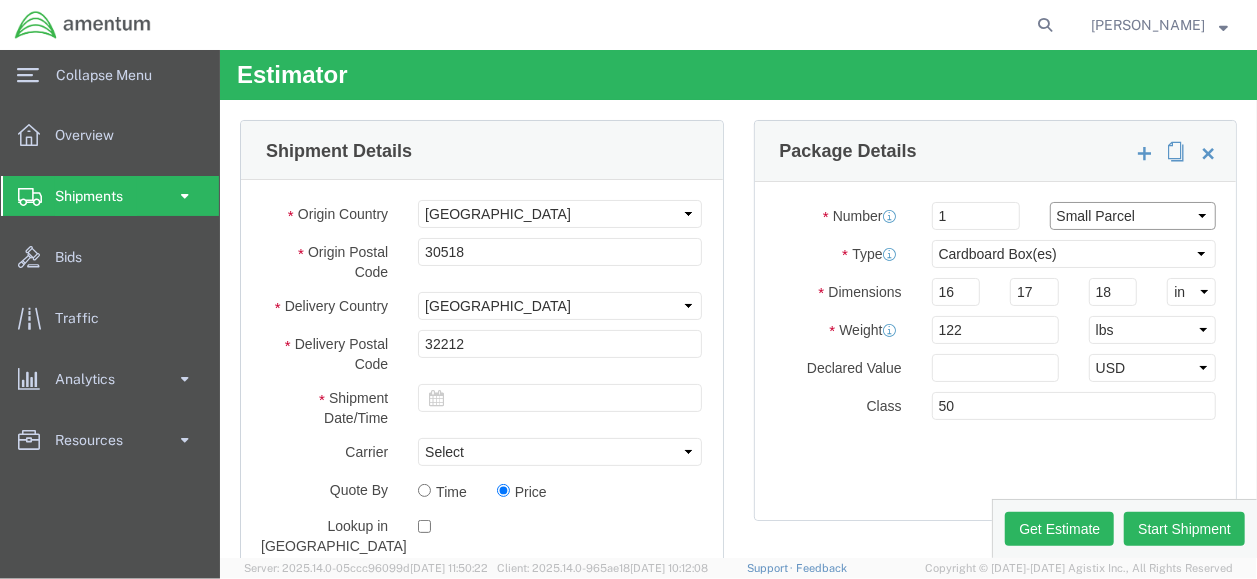 click on "Select                          Air                          Less than Truckload                          Multi-Leg                          Ocean Freight                          Rail                          Small Parcel                          Truckload" at bounding box center (1132, 215) 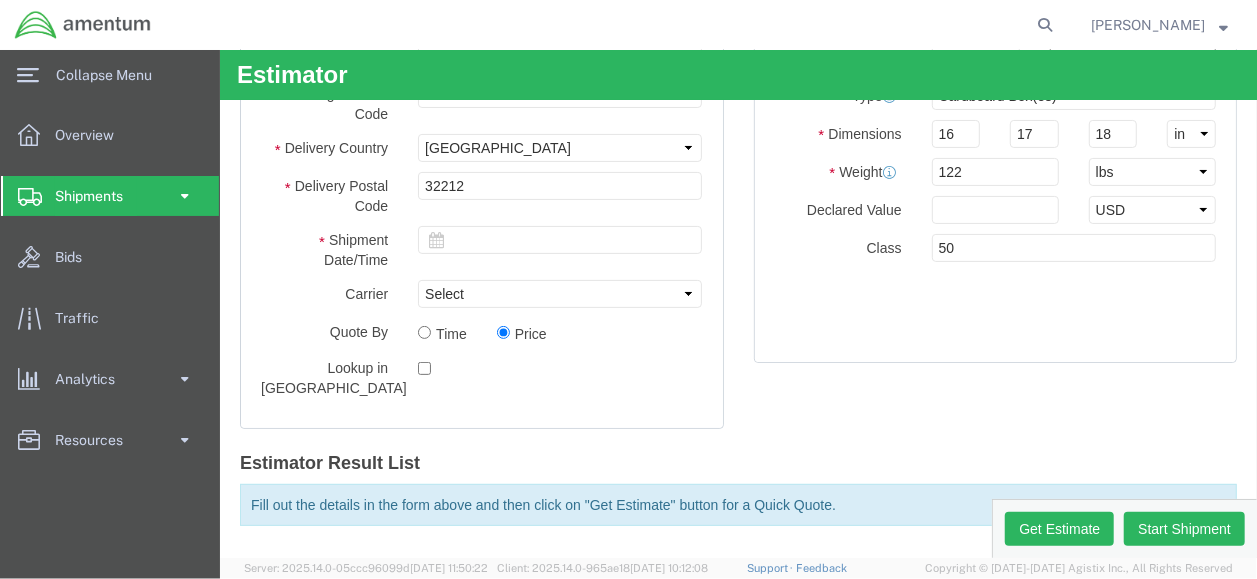 scroll, scrollTop: 160, scrollLeft: 0, axis: vertical 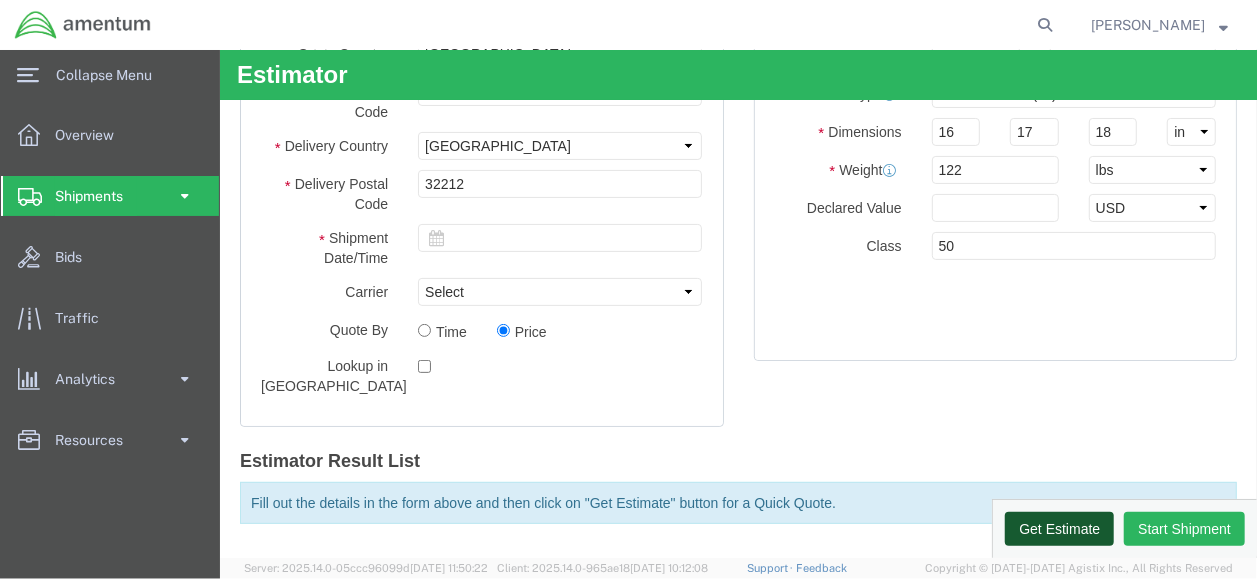 click on "Get Estimate" at bounding box center (1058, 528) 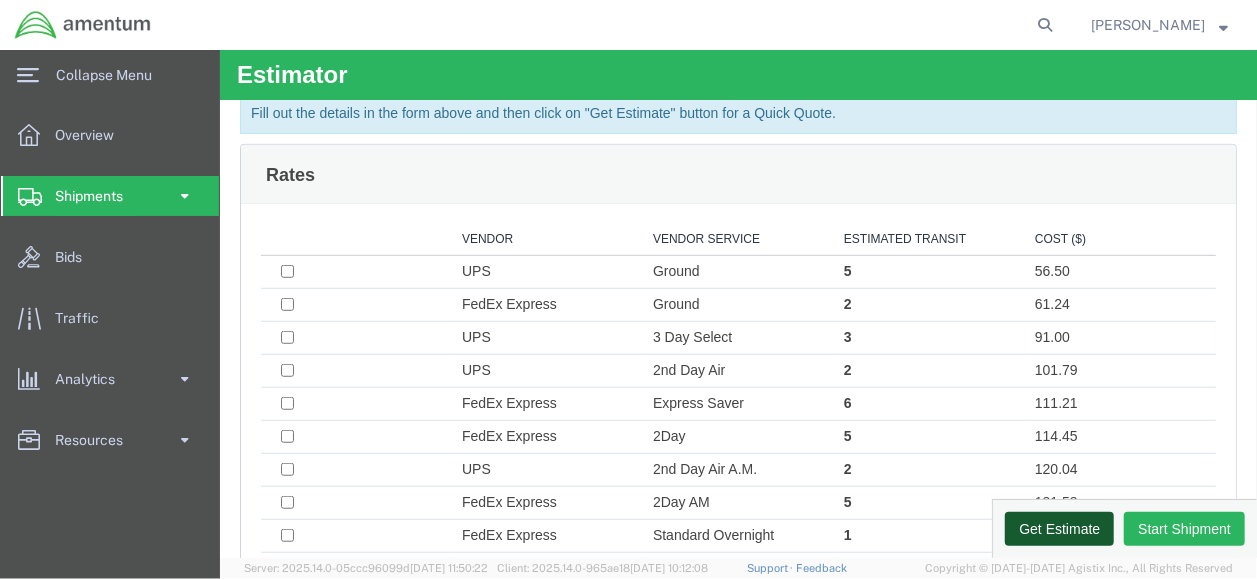 scroll, scrollTop: 576, scrollLeft: 0, axis: vertical 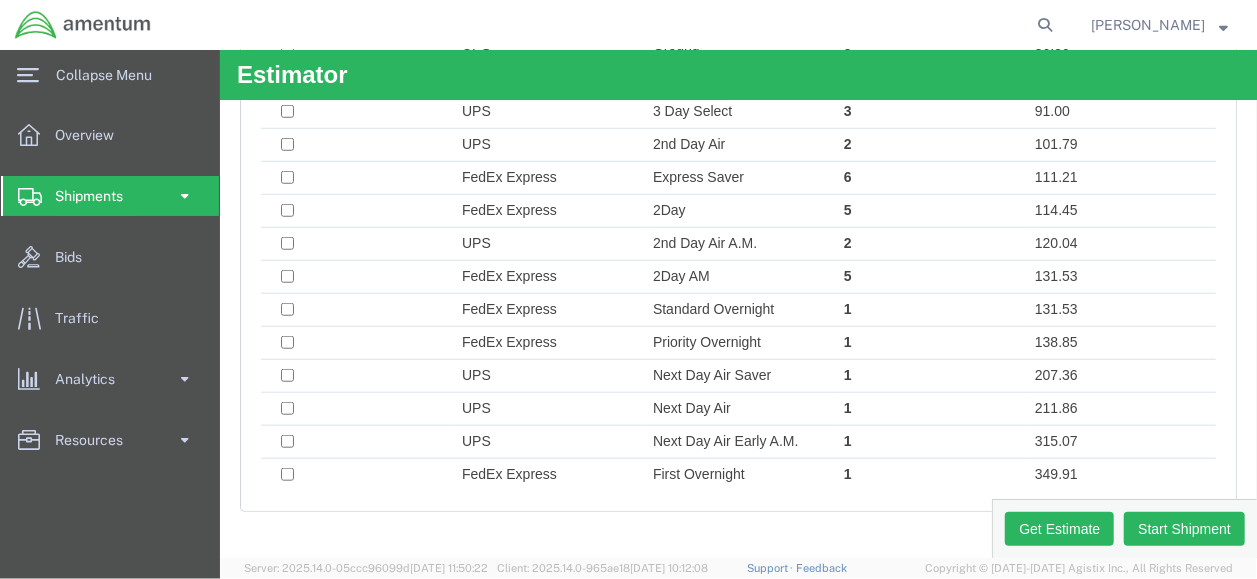 drag, startPoint x: 267, startPoint y: 124, endPoint x: 821, endPoint y: 498, distance: 668.425 